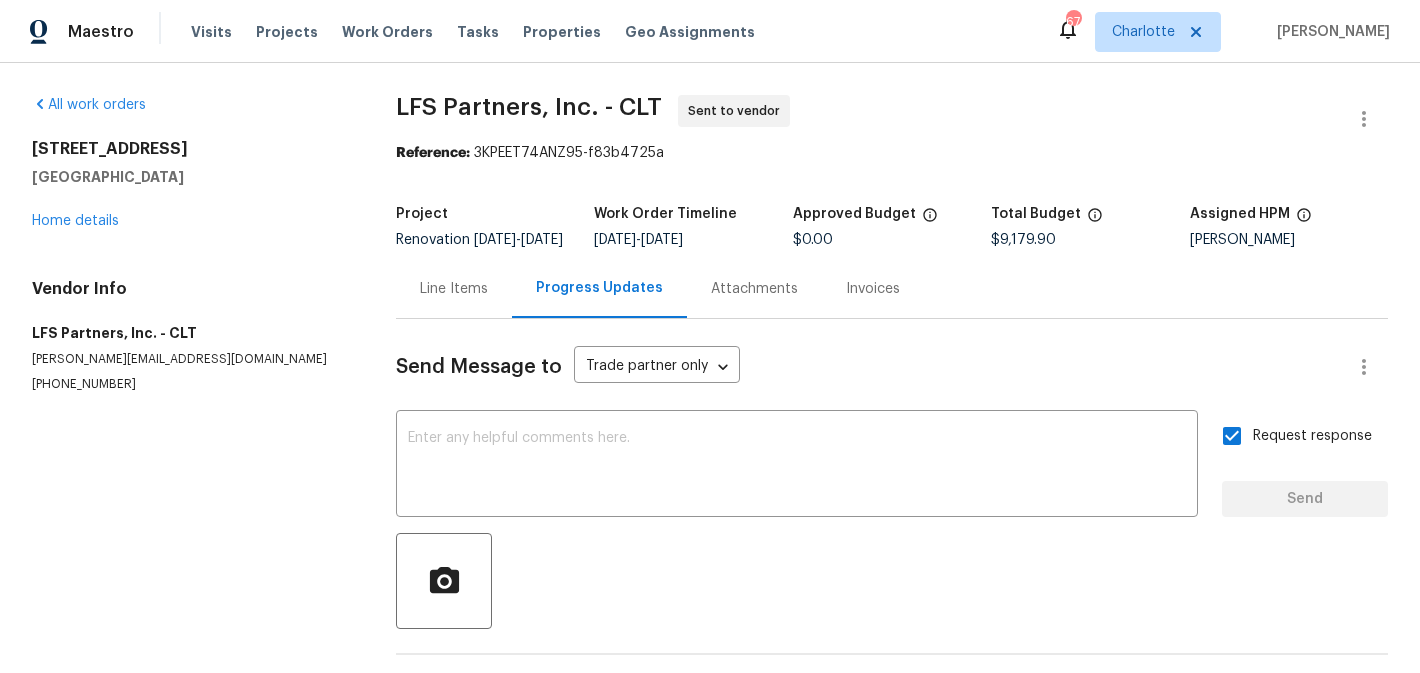 scroll, scrollTop: 0, scrollLeft: 0, axis: both 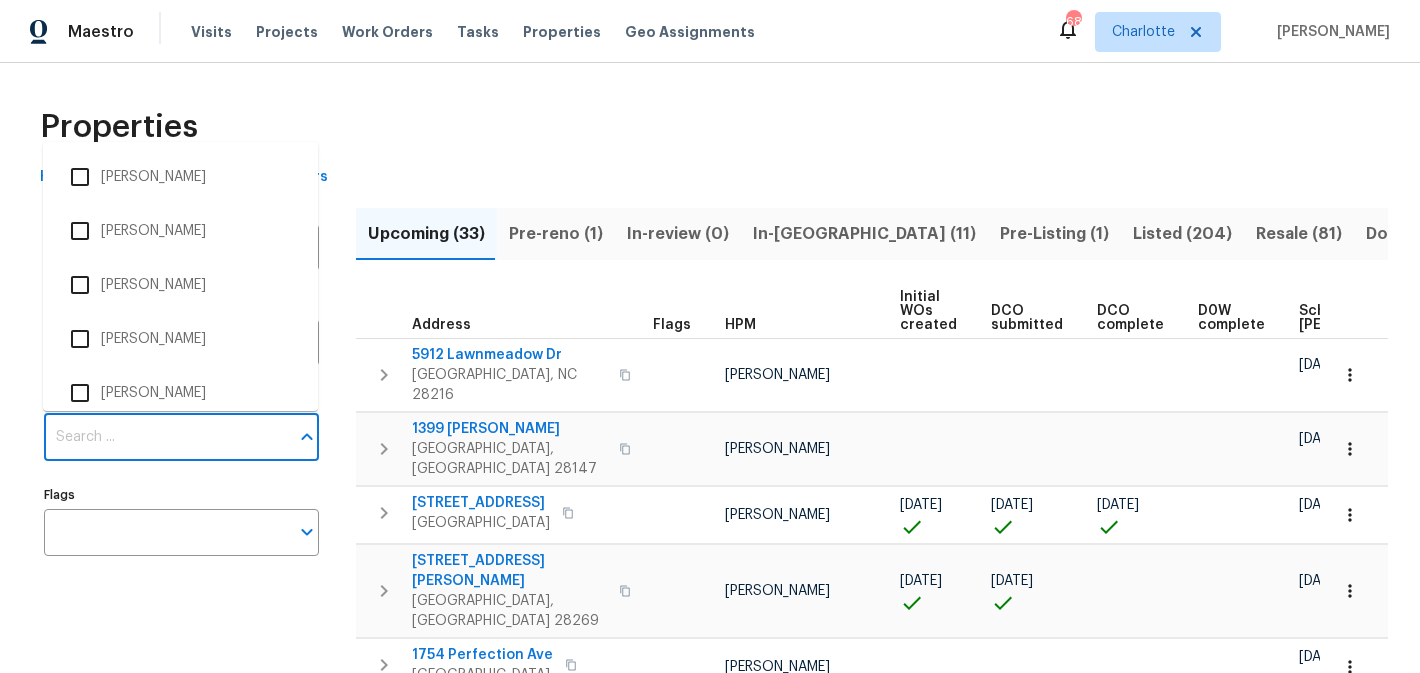 click on "Individuals" at bounding box center [166, 437] 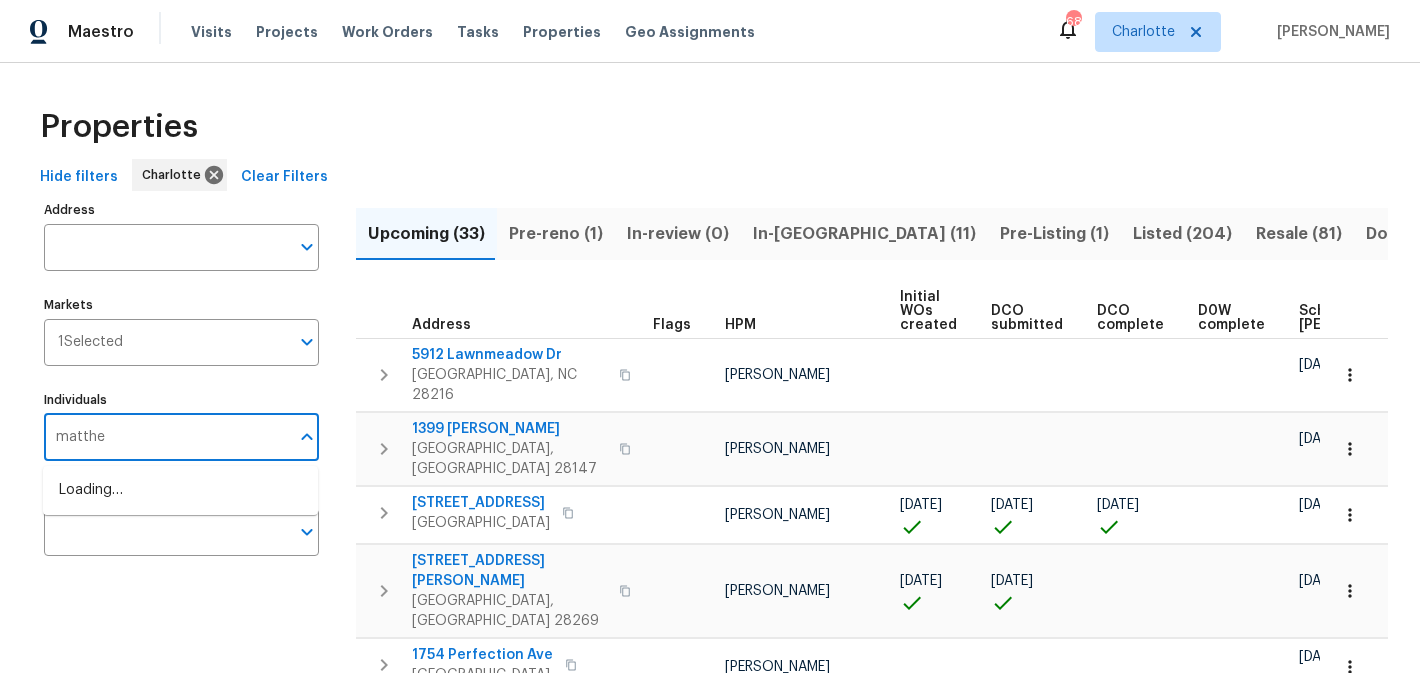 type on "[PERSON_NAME]" 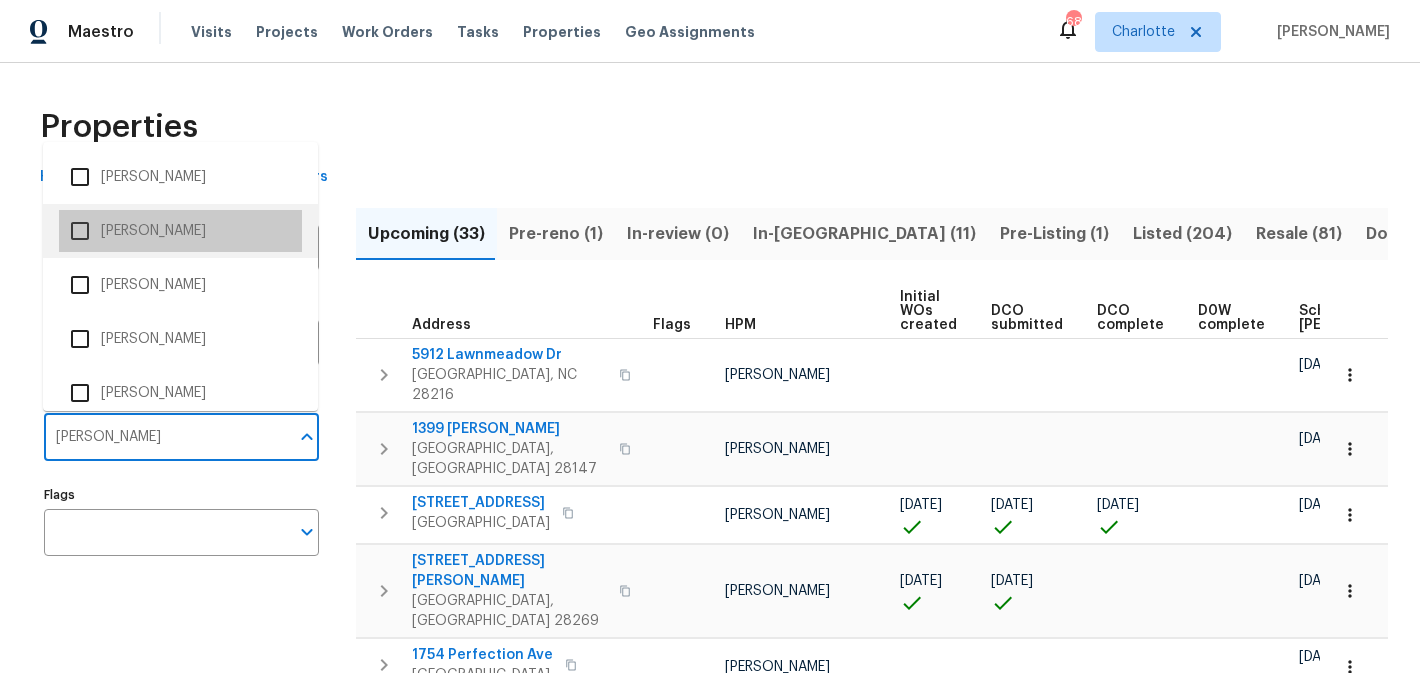click on "[PERSON_NAME]" at bounding box center [180, 231] 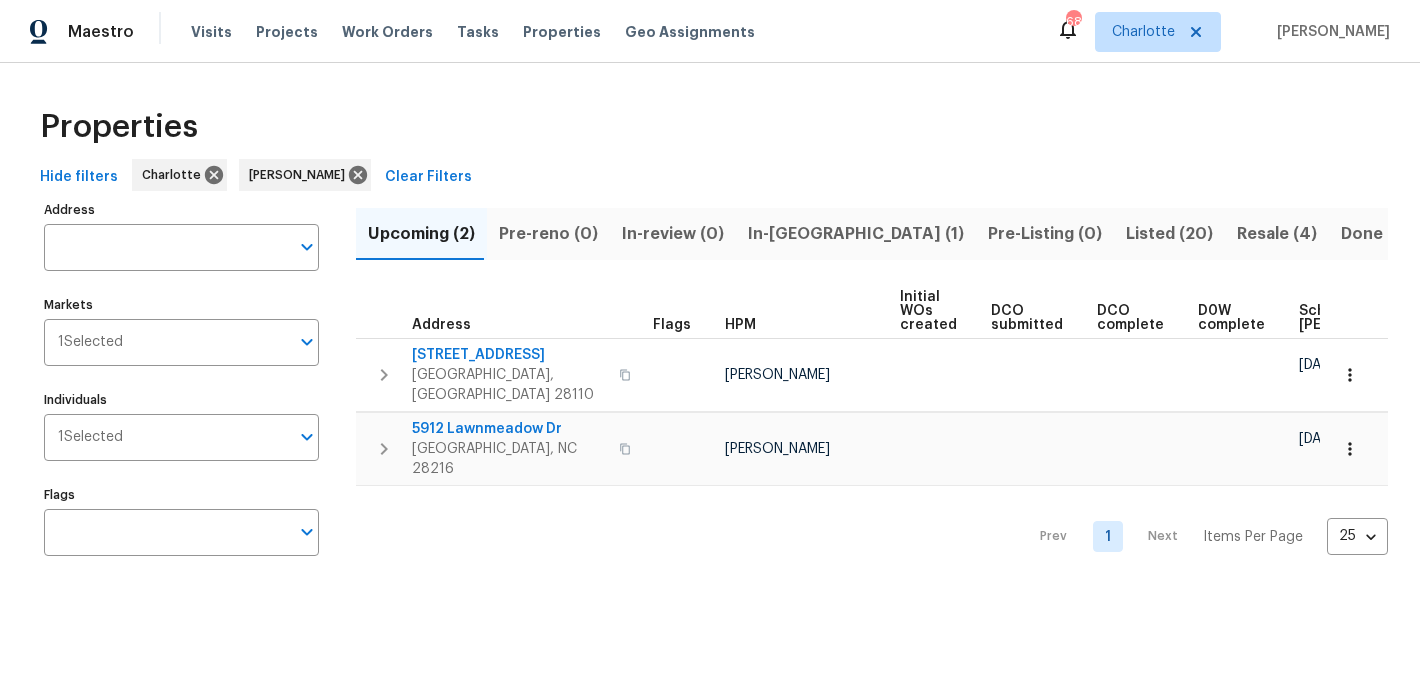 click on "In-reno (1)" at bounding box center [856, 234] 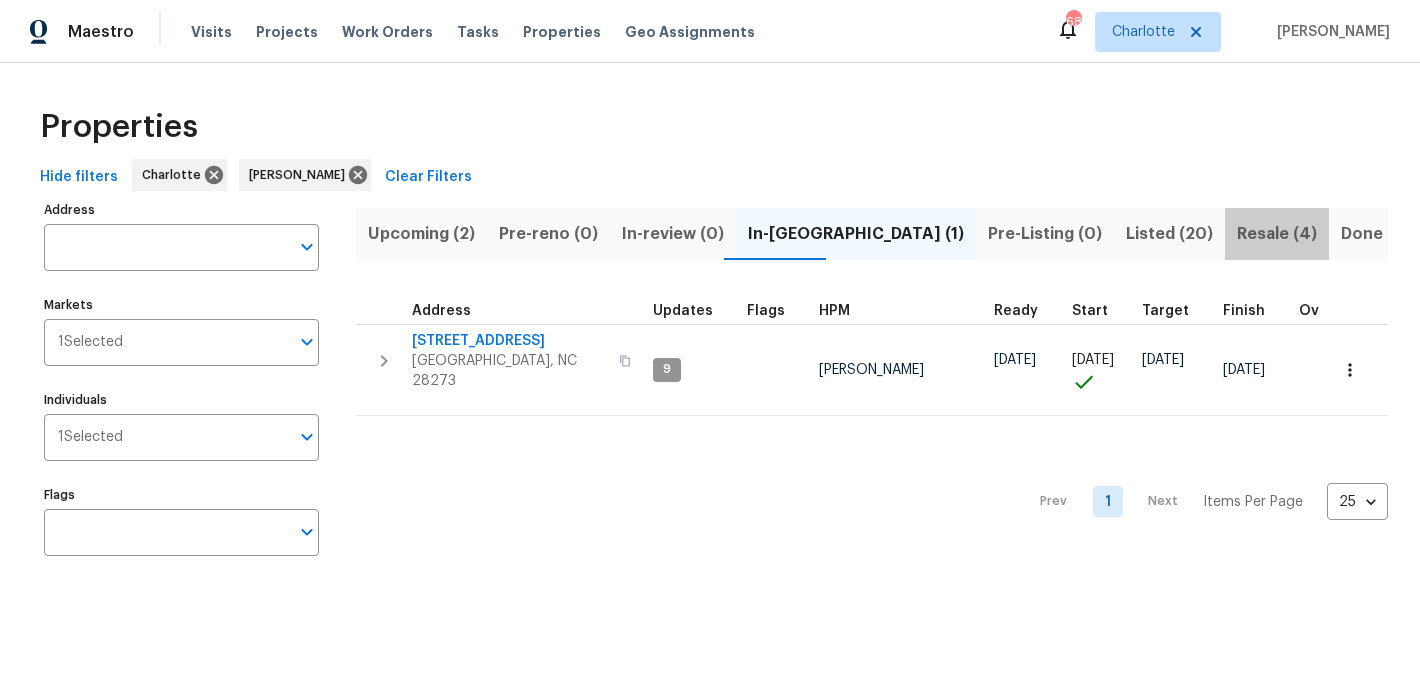 click on "Resale (4)" at bounding box center (1277, 234) 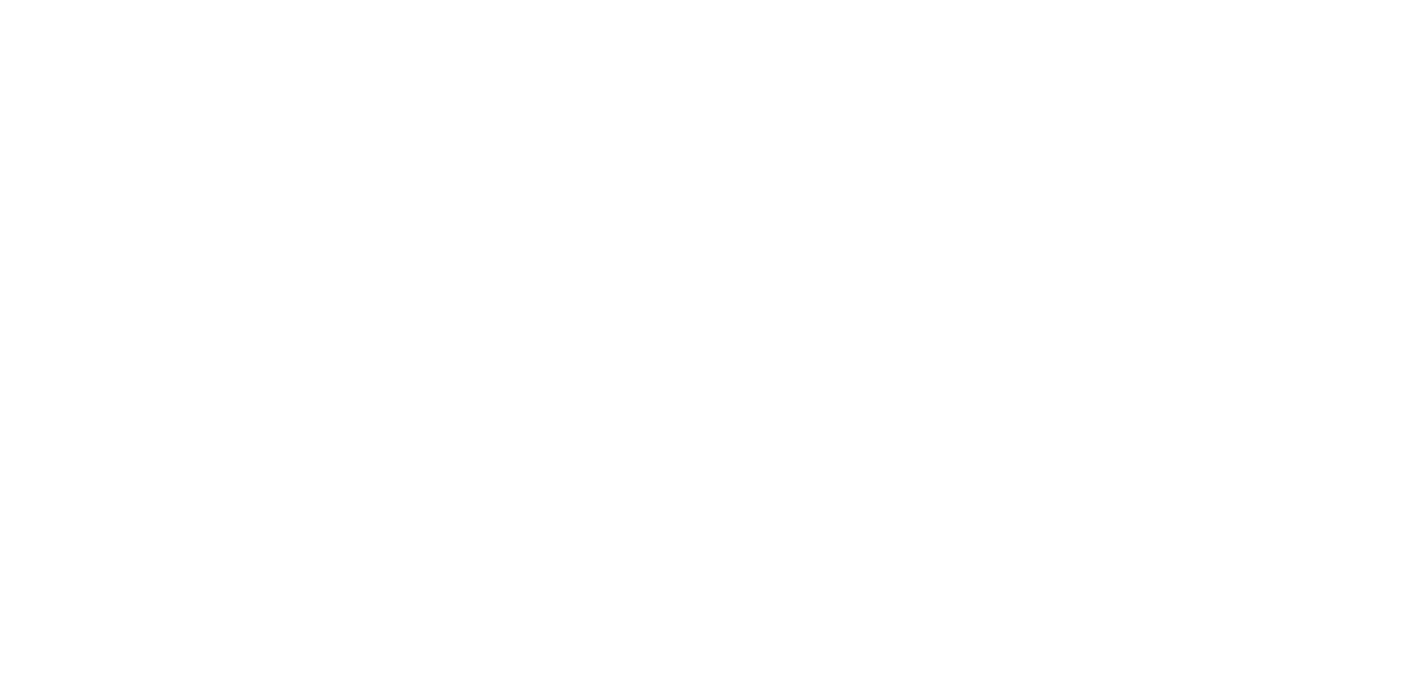 scroll, scrollTop: 0, scrollLeft: 0, axis: both 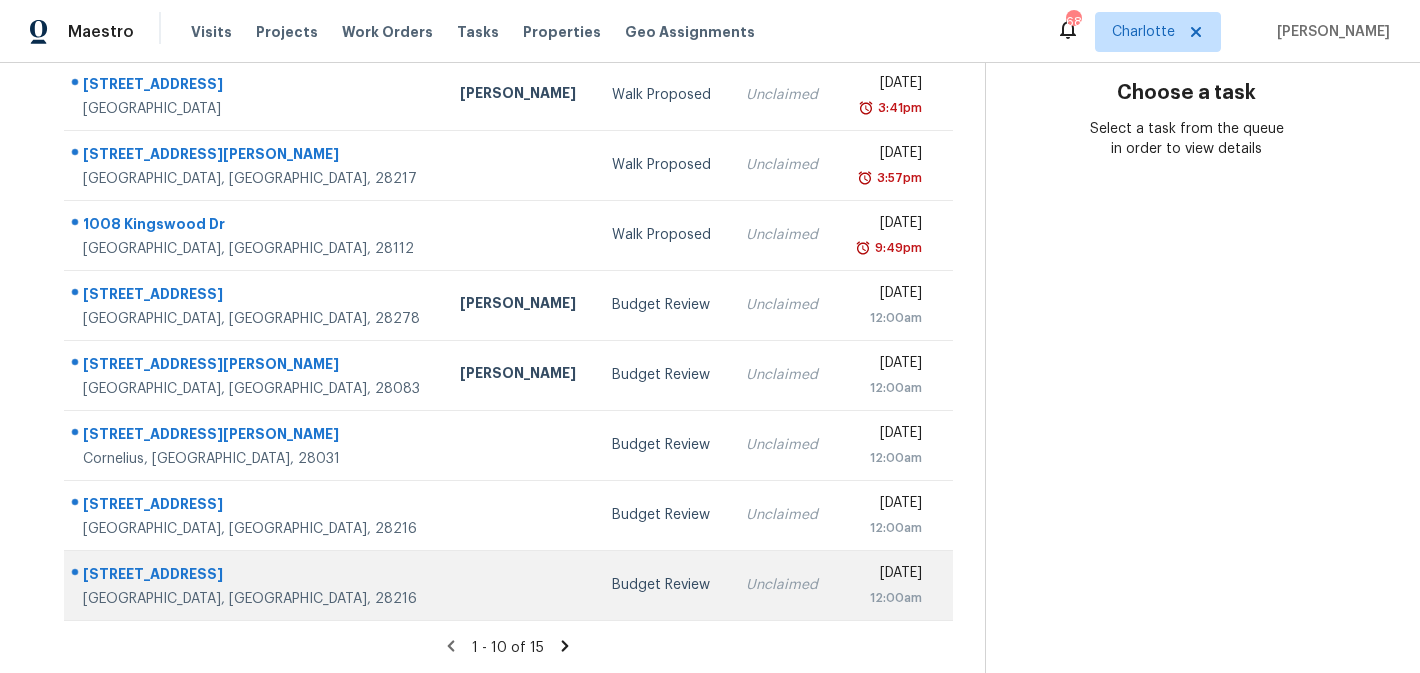 click on "Budget Review" at bounding box center (663, 585) 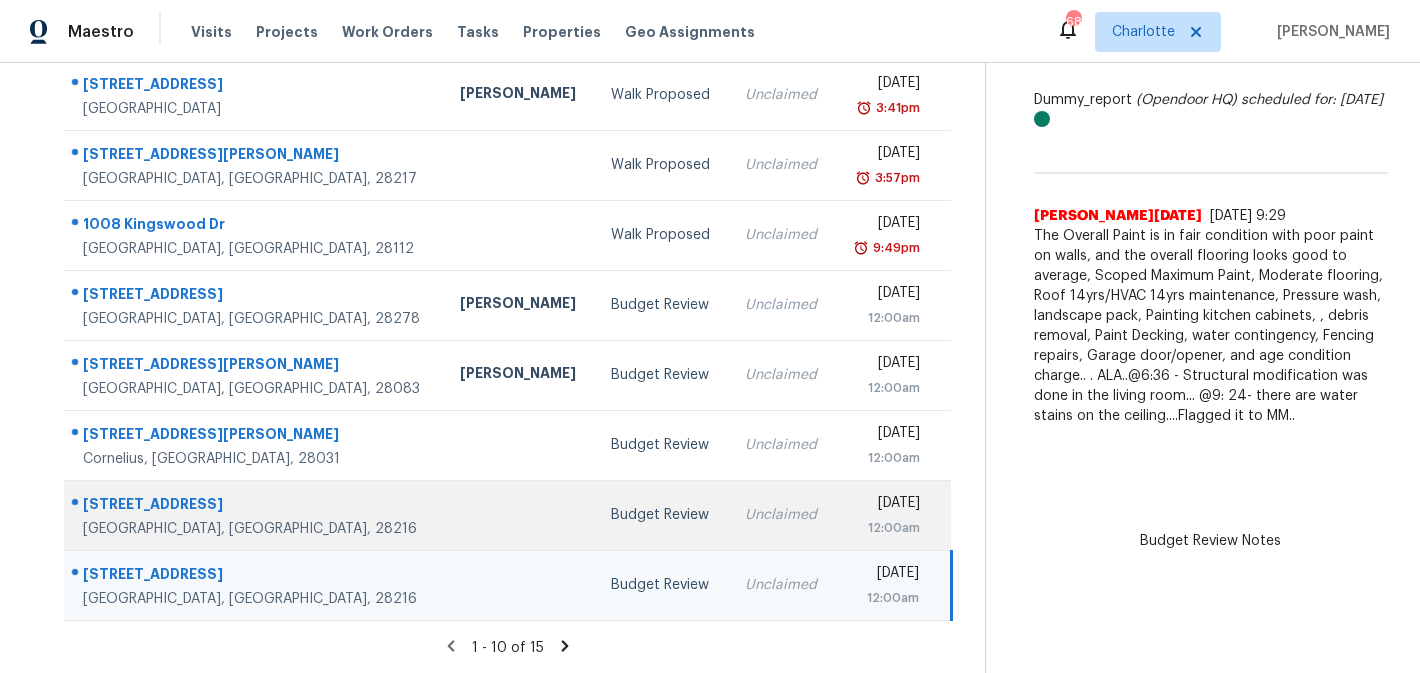 click on "Unclaimed" at bounding box center [782, 515] 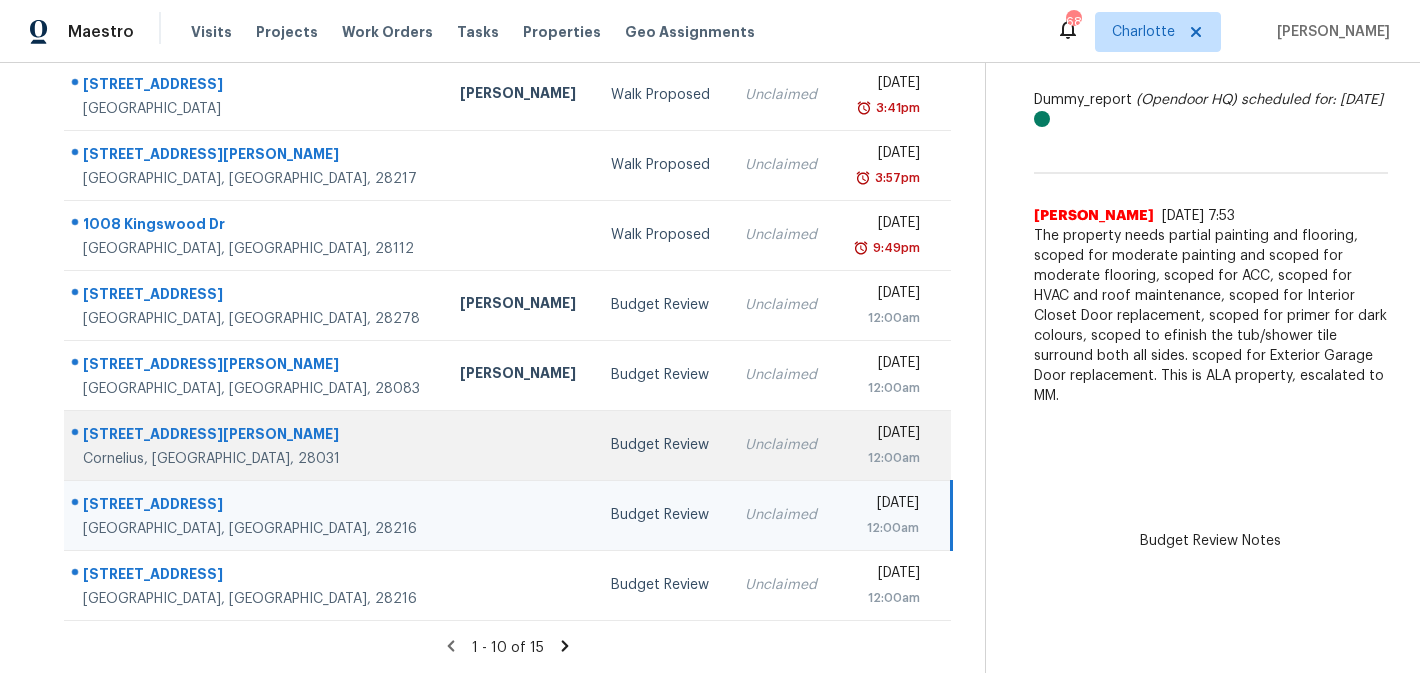 click on "Unclaimed" at bounding box center (782, 445) 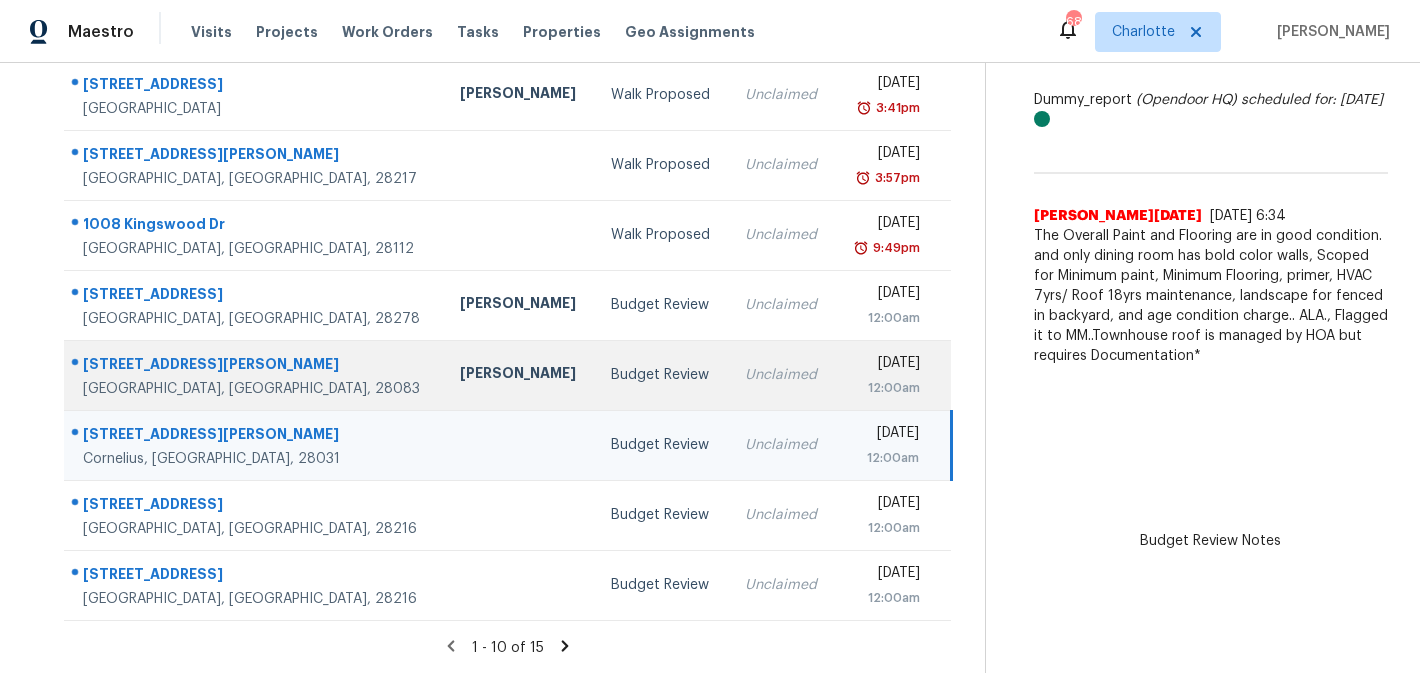 click on "Unclaimed" at bounding box center (782, 375) 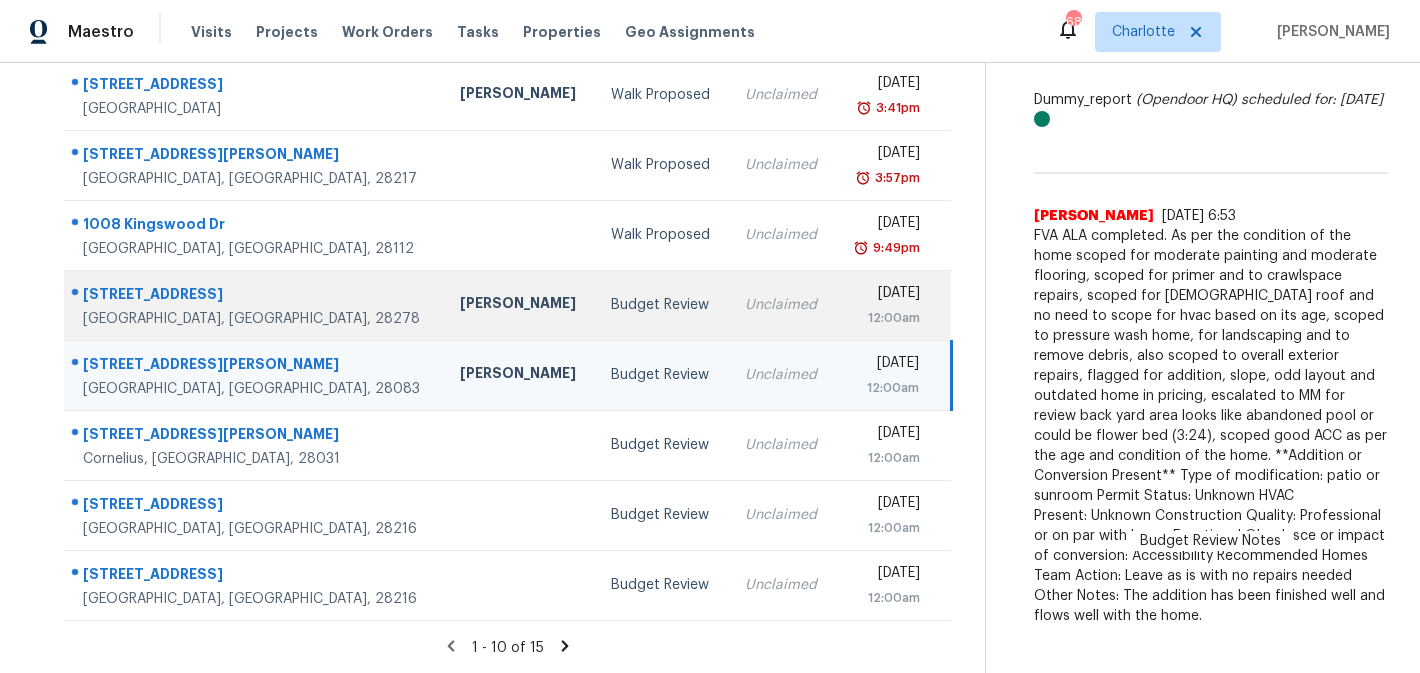 click on "[DATE] 12:00am" at bounding box center (893, 305) 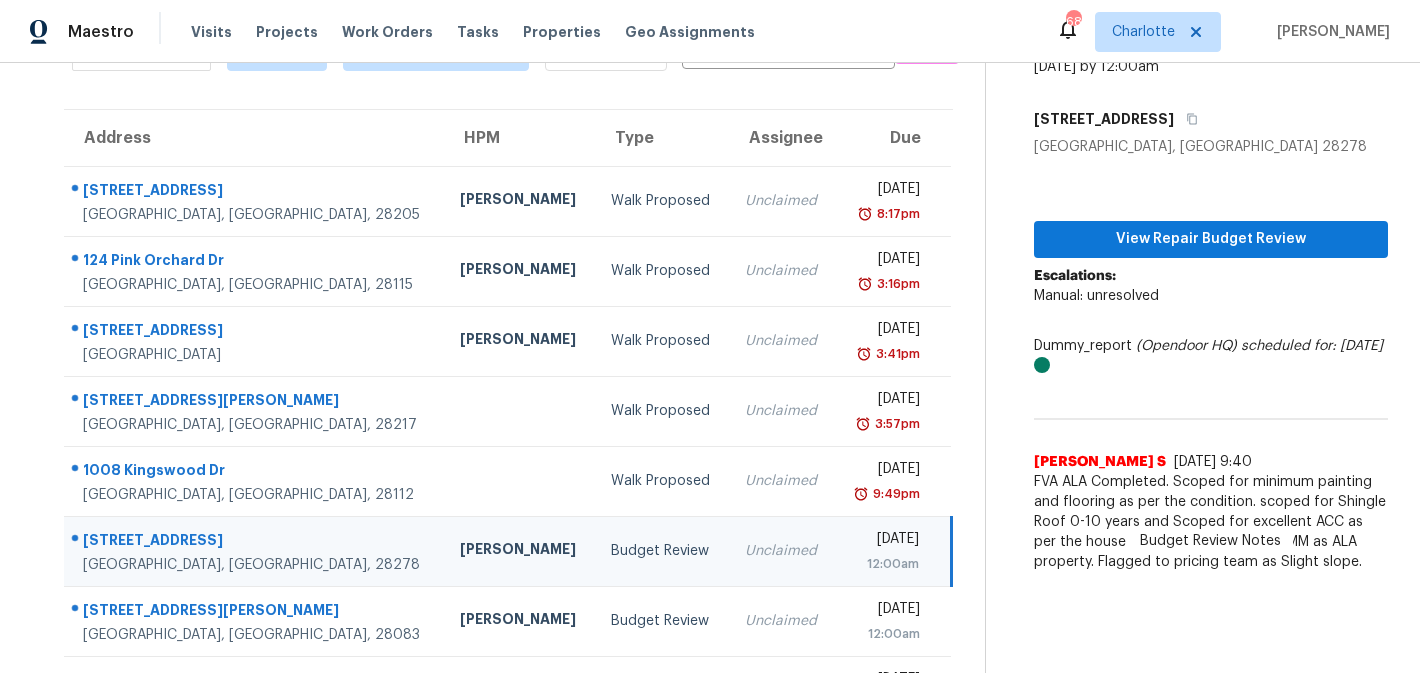 scroll, scrollTop: 0, scrollLeft: 0, axis: both 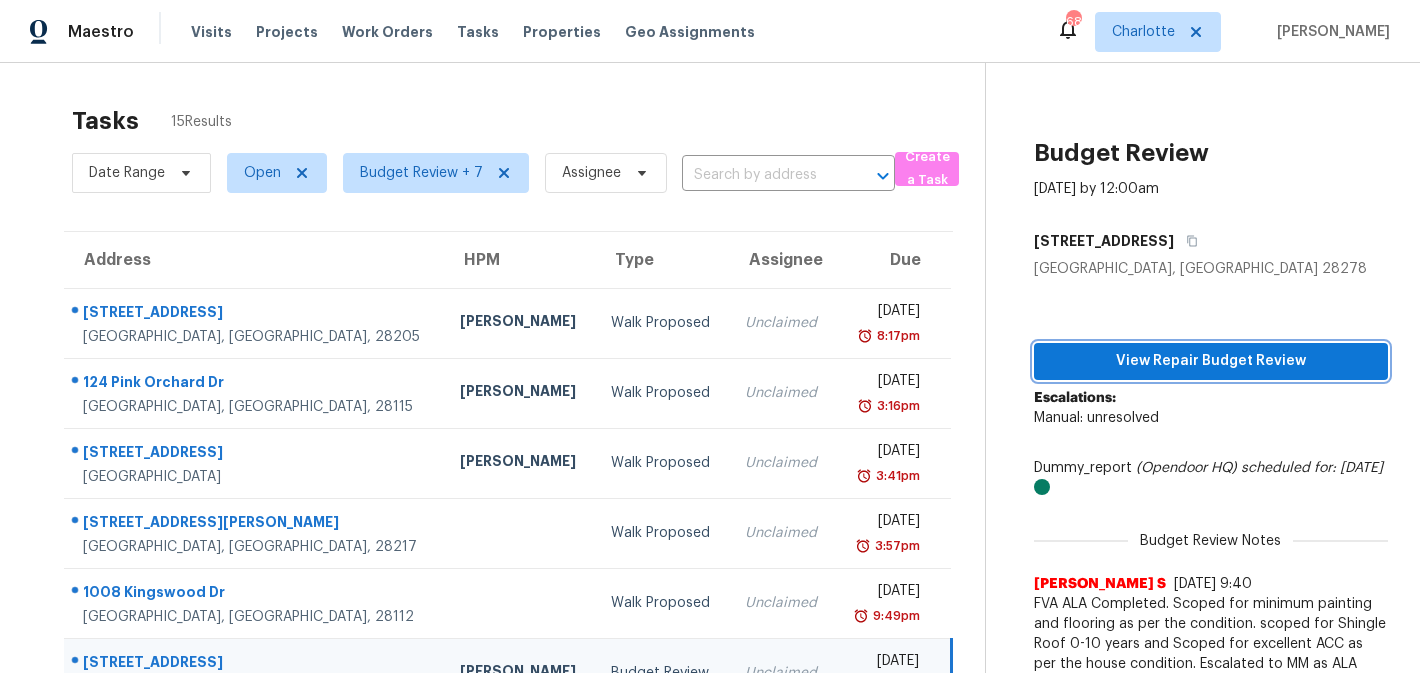 click on "View Repair Budget Review" at bounding box center [1211, 361] 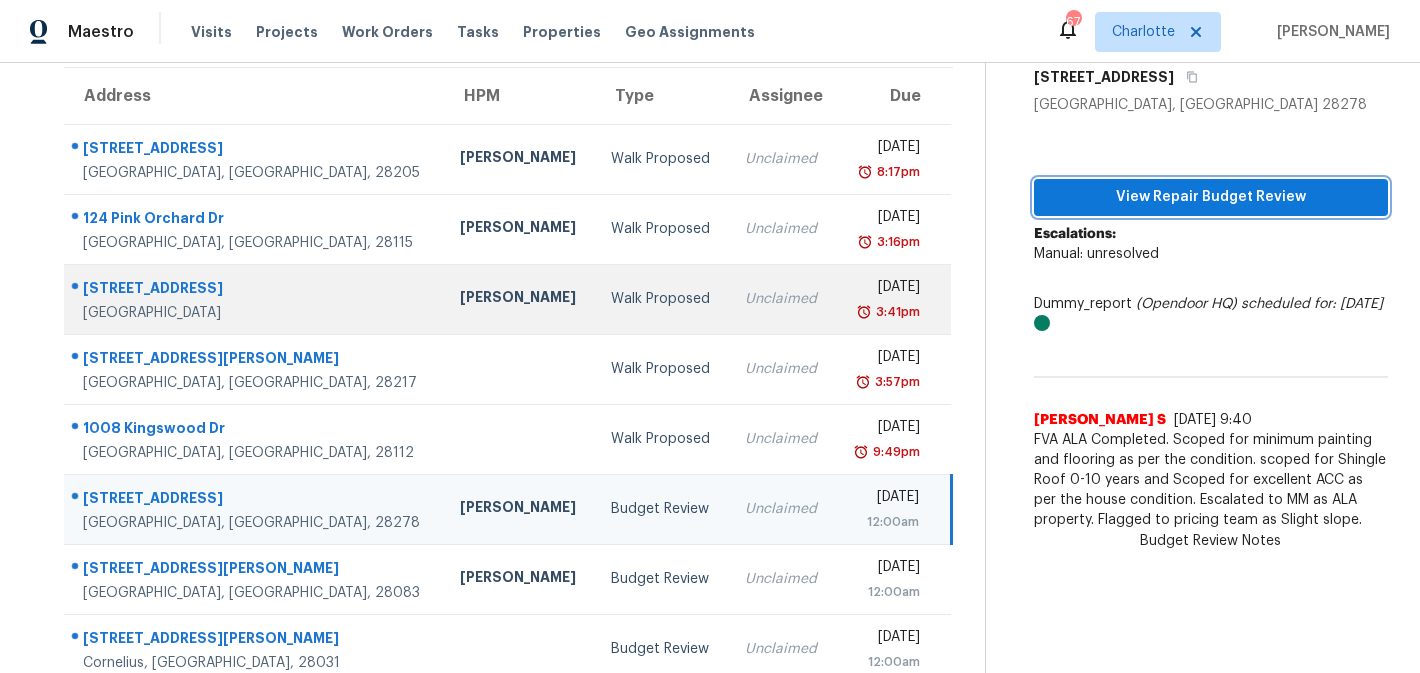 scroll, scrollTop: 368, scrollLeft: 0, axis: vertical 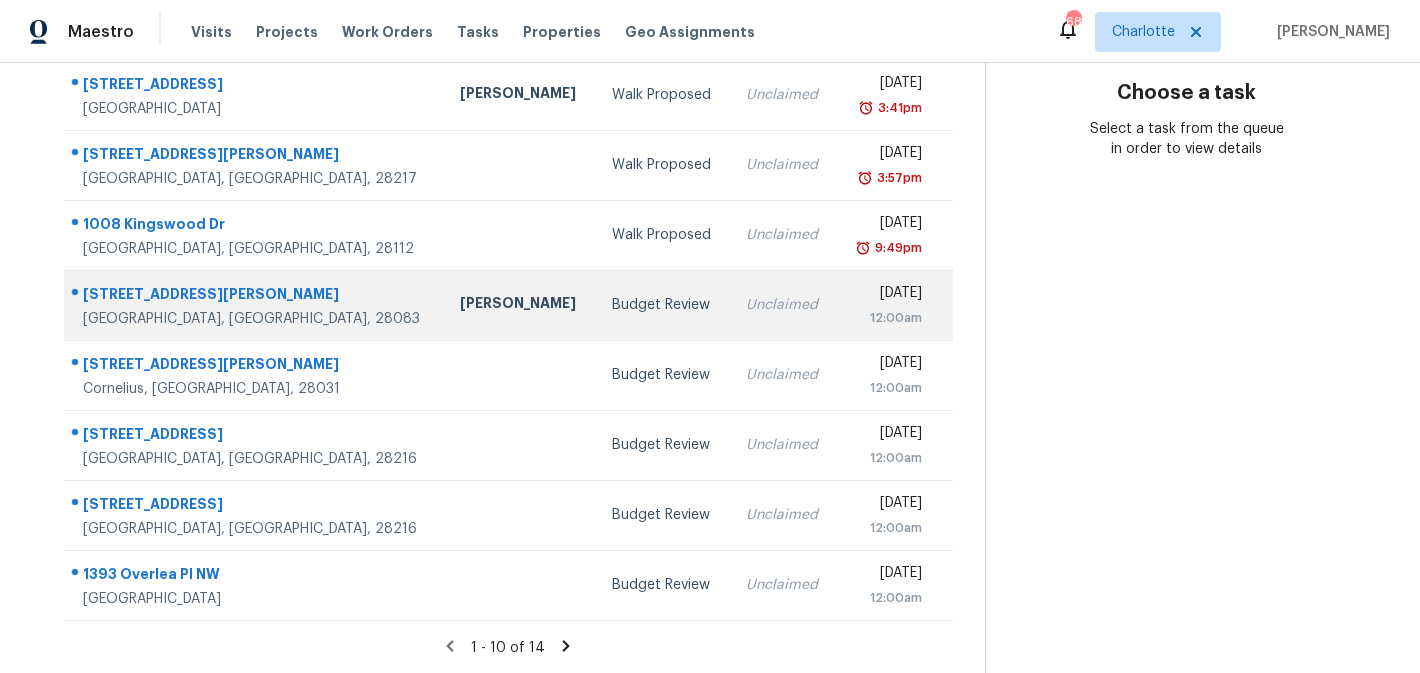 click on "Sat, Jul 12th 2025 12:00am" at bounding box center [894, 305] 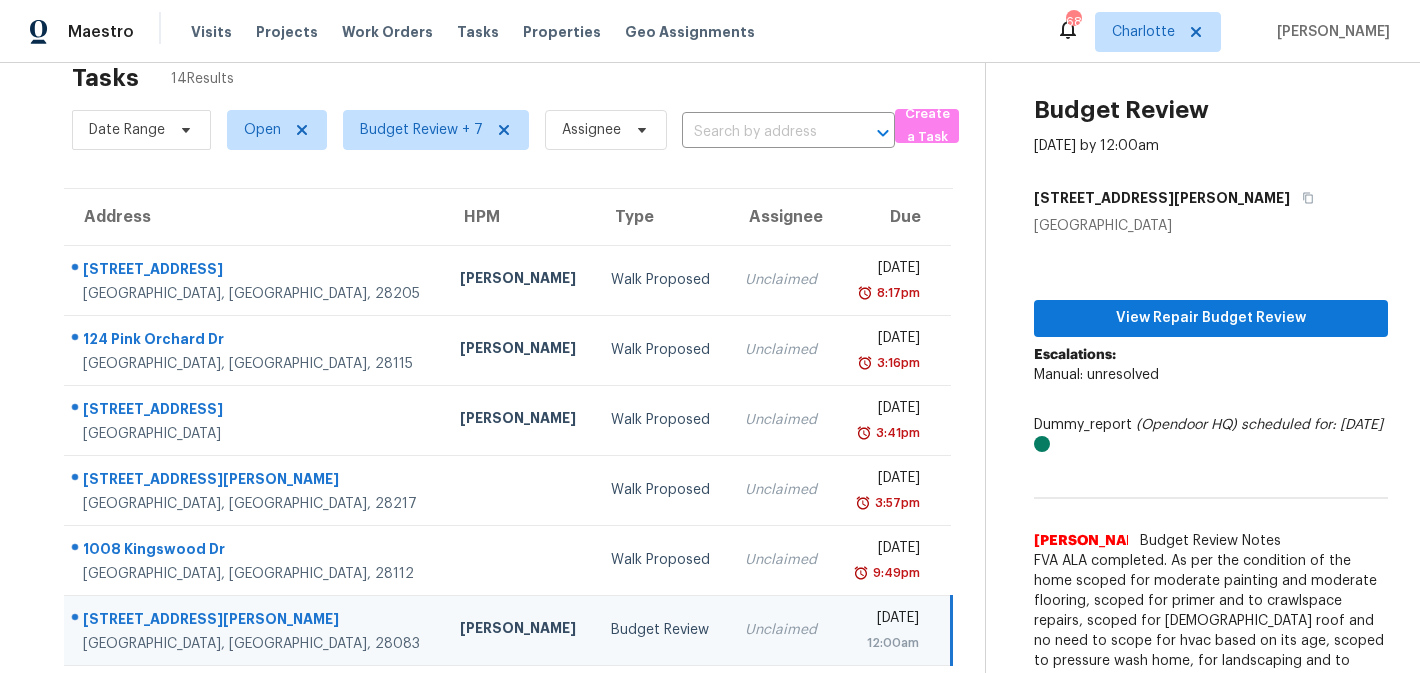 scroll, scrollTop: 0, scrollLeft: 0, axis: both 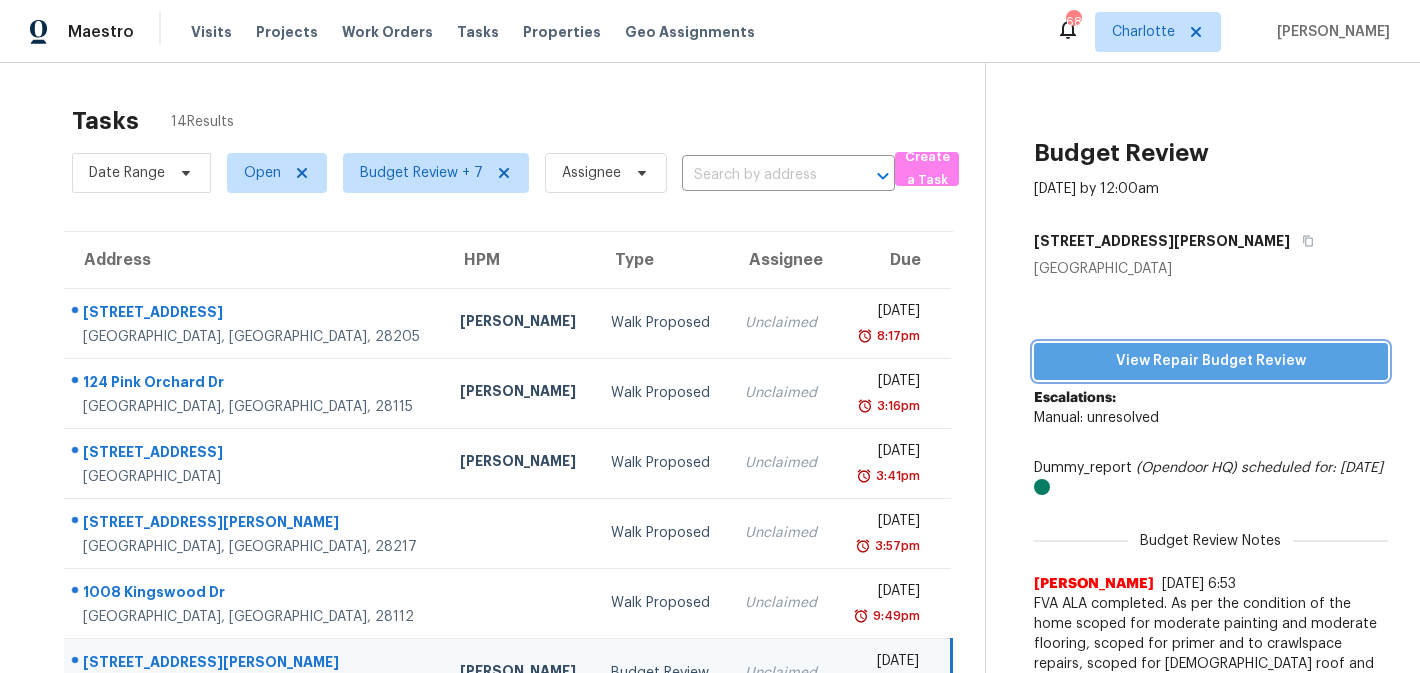 click on "View Repair Budget Review" at bounding box center (1211, 361) 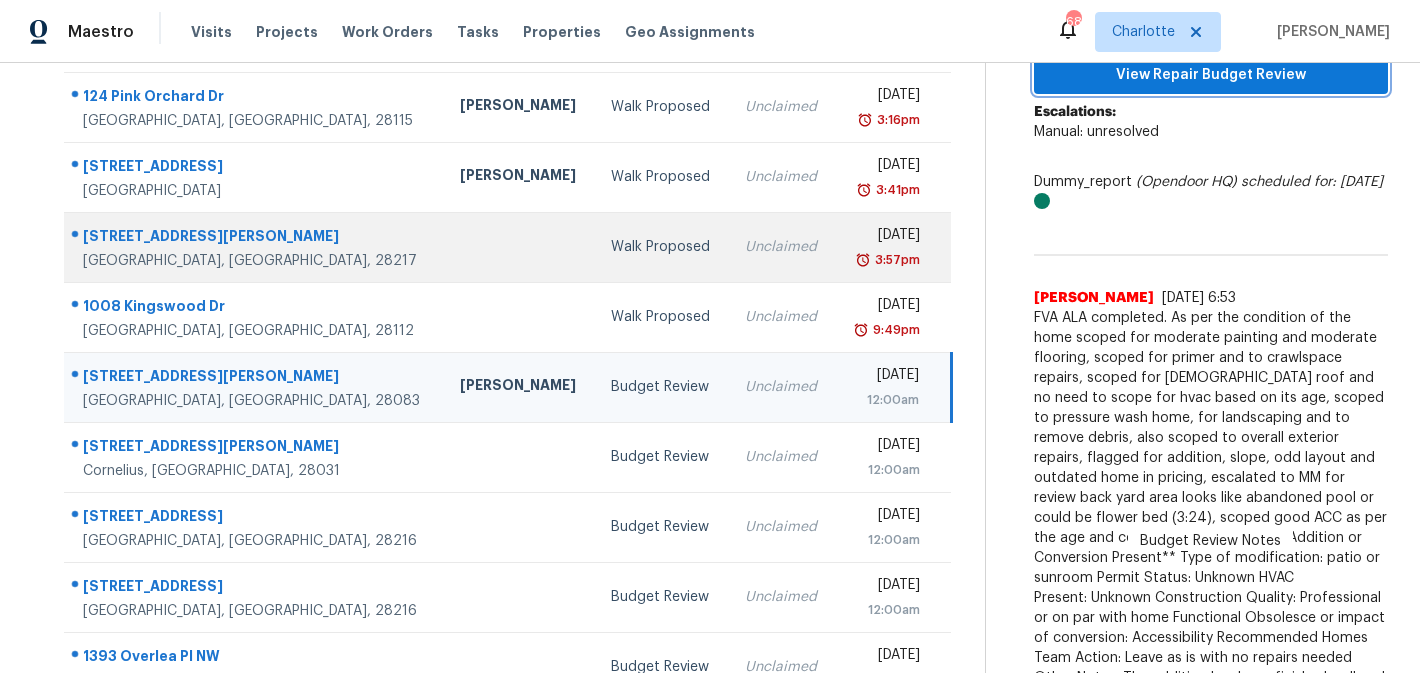scroll, scrollTop: 289, scrollLeft: 0, axis: vertical 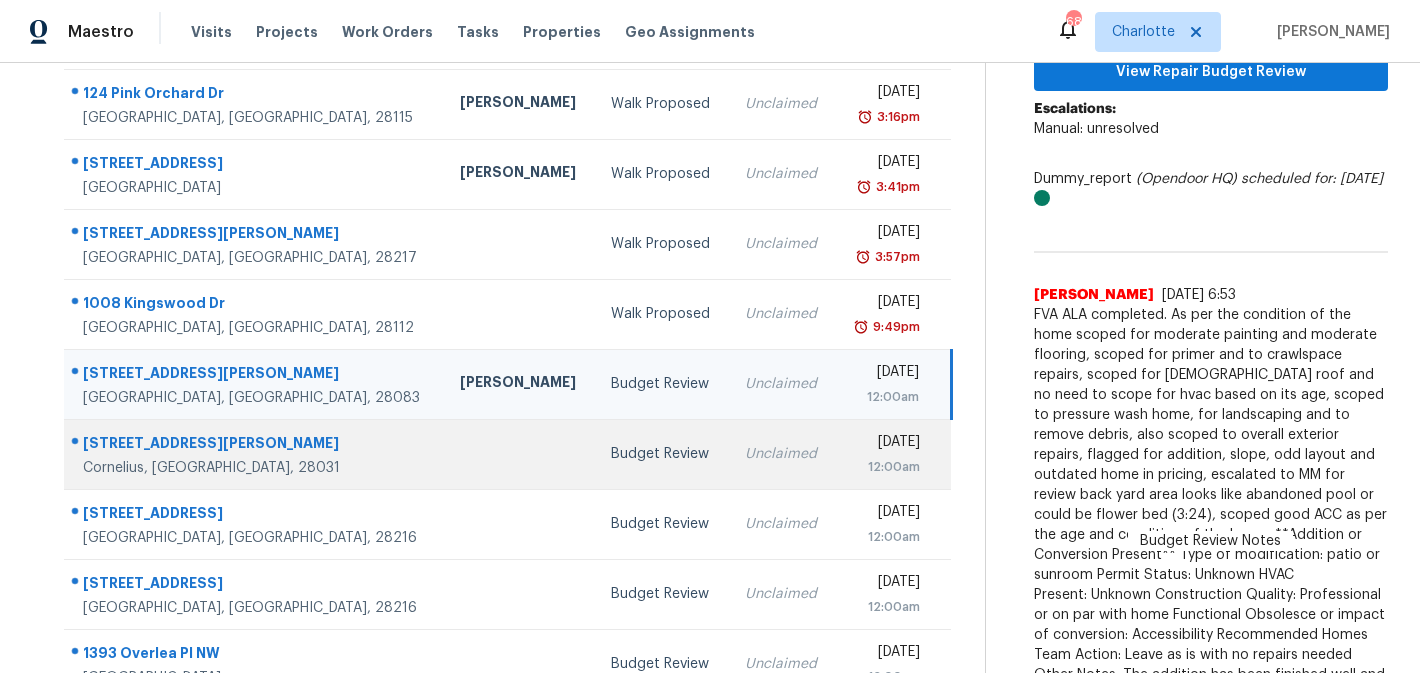 click on "Budget Review" at bounding box center [662, 454] 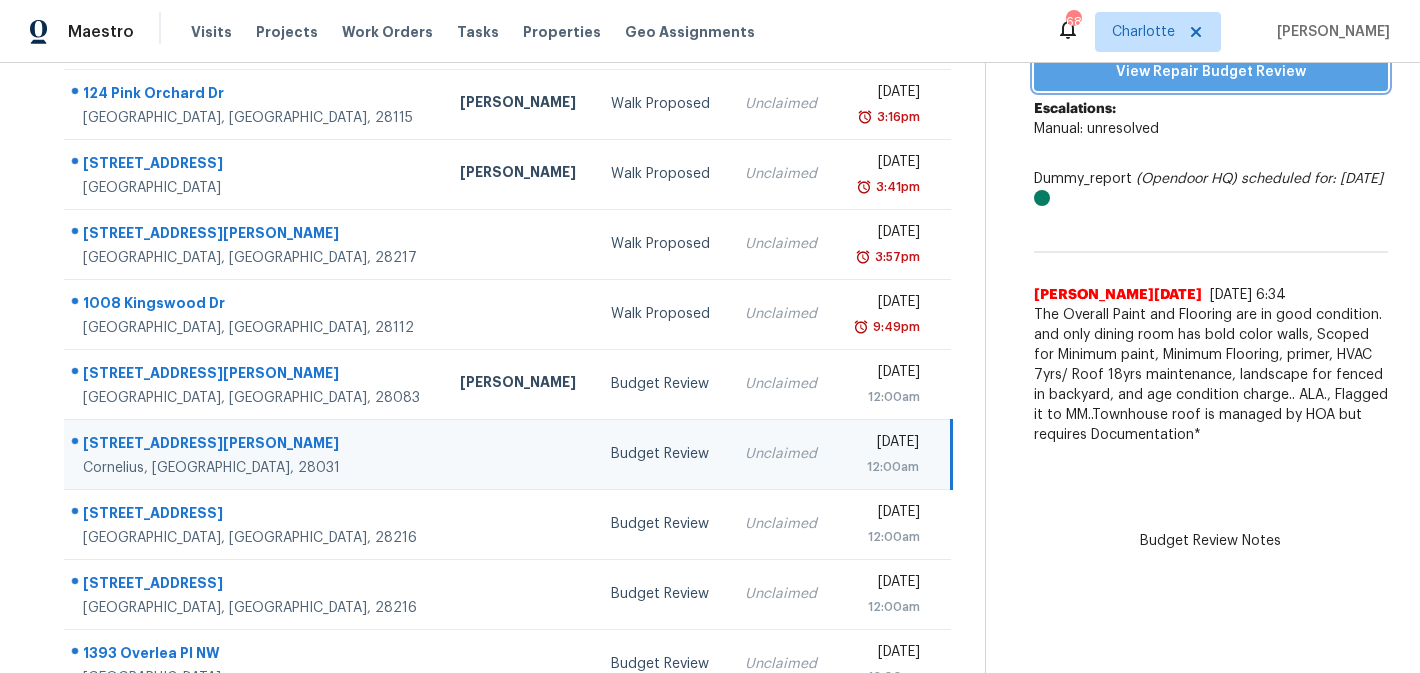 click on "View Repair Budget Review" at bounding box center [1211, 72] 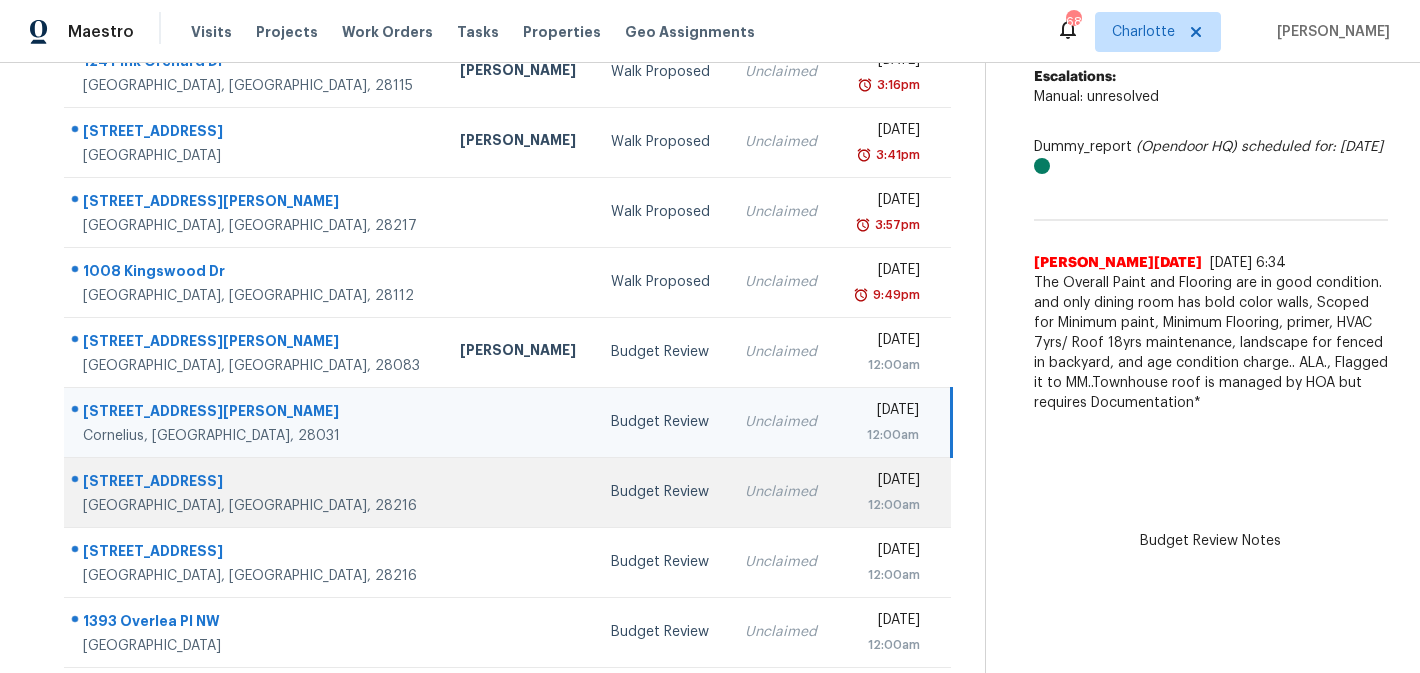 scroll, scrollTop: 368, scrollLeft: 0, axis: vertical 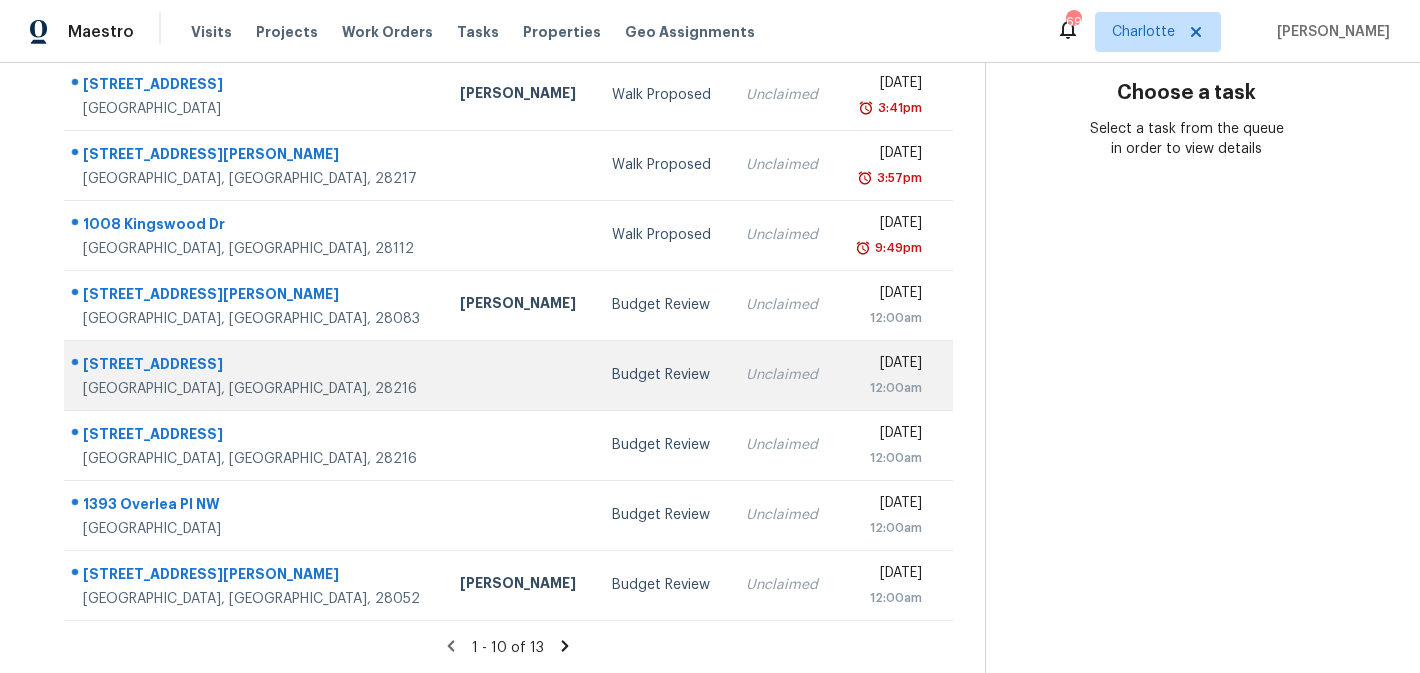 click on "Unclaimed" at bounding box center (783, 375) 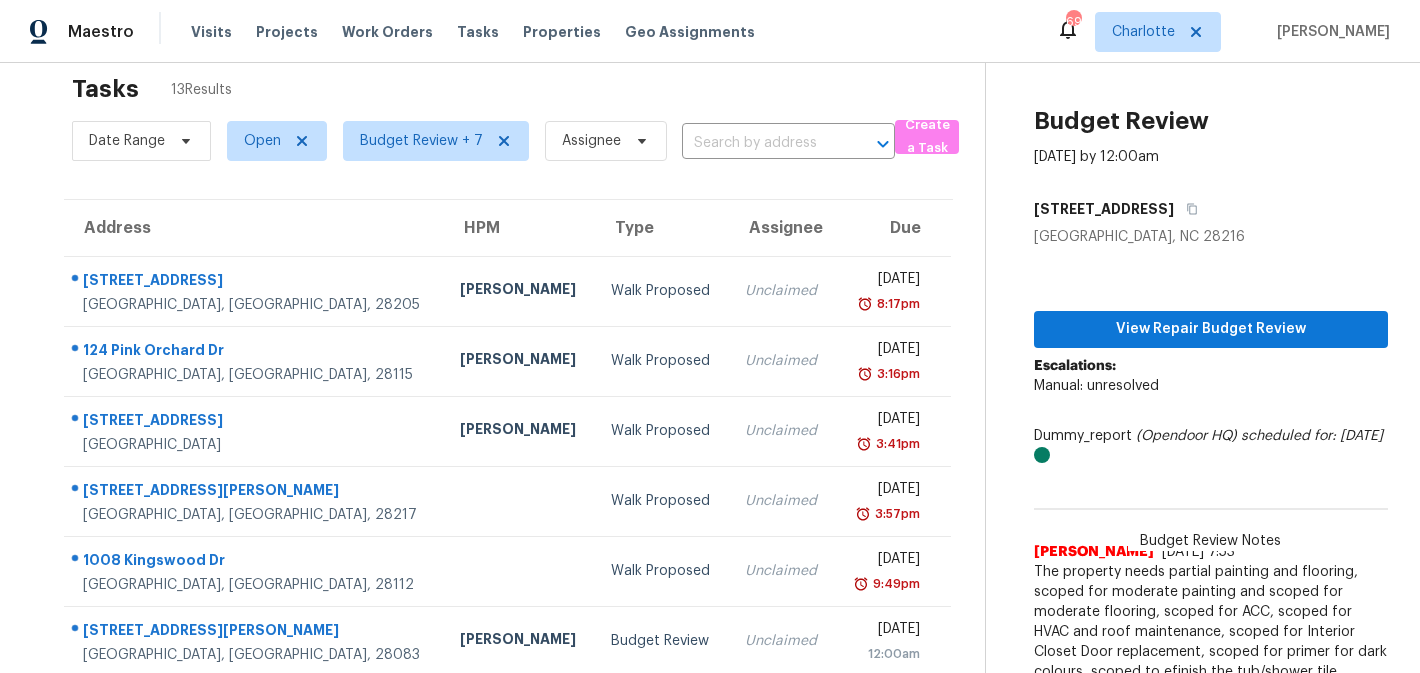 scroll, scrollTop: 0, scrollLeft: 0, axis: both 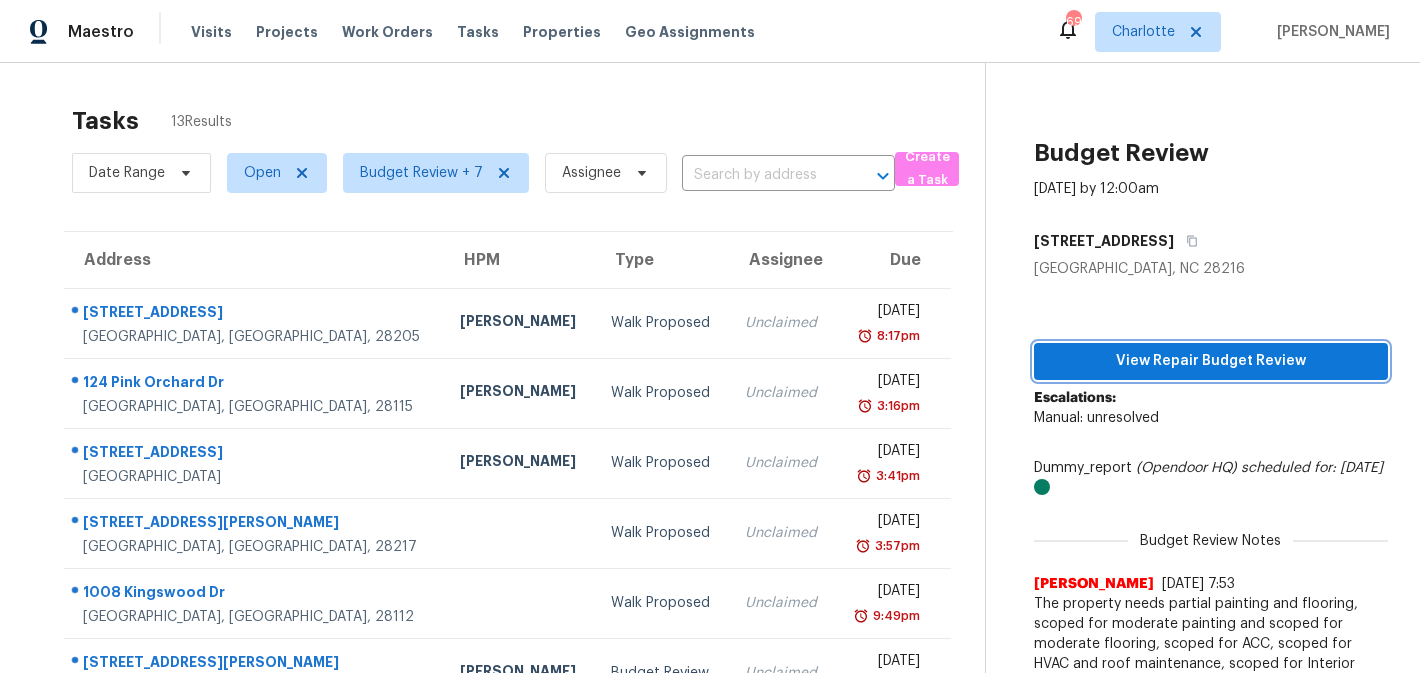 click on "View Repair Budget Review" at bounding box center (1211, 361) 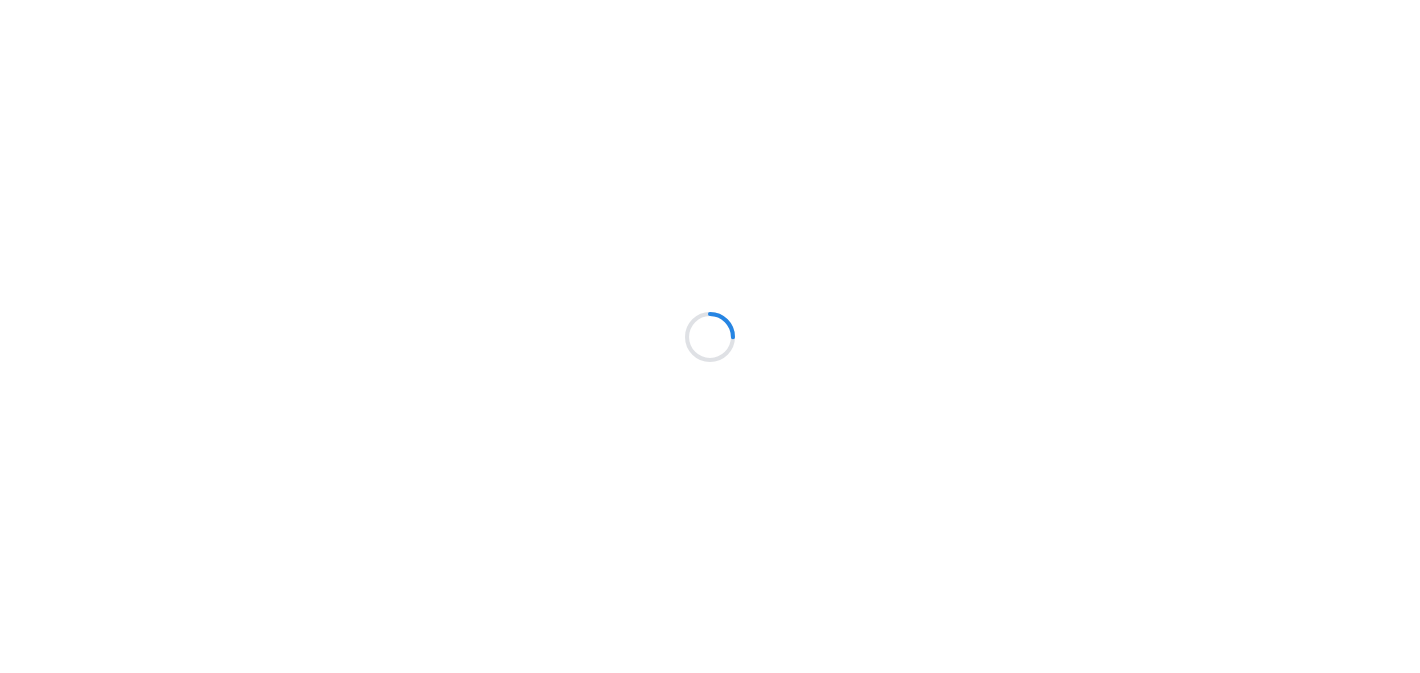 scroll, scrollTop: 0, scrollLeft: 0, axis: both 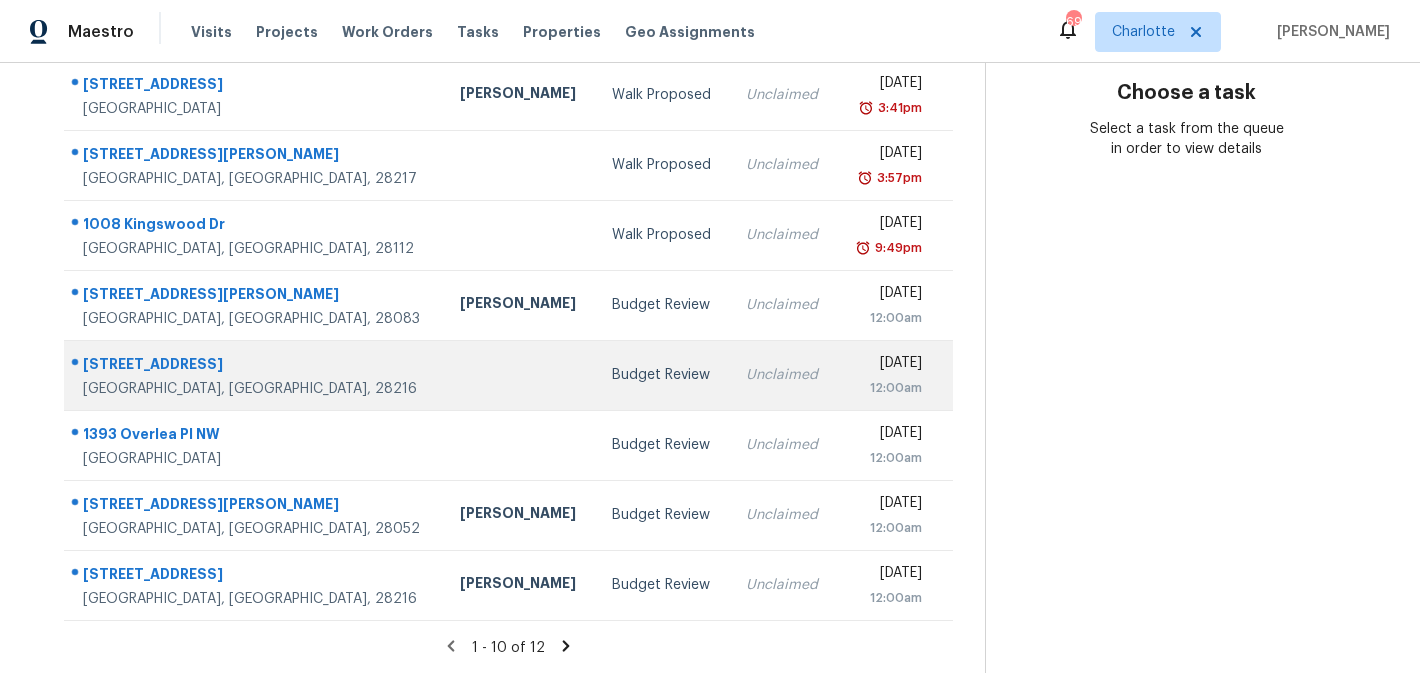 click on "Budget Review" at bounding box center (663, 375) 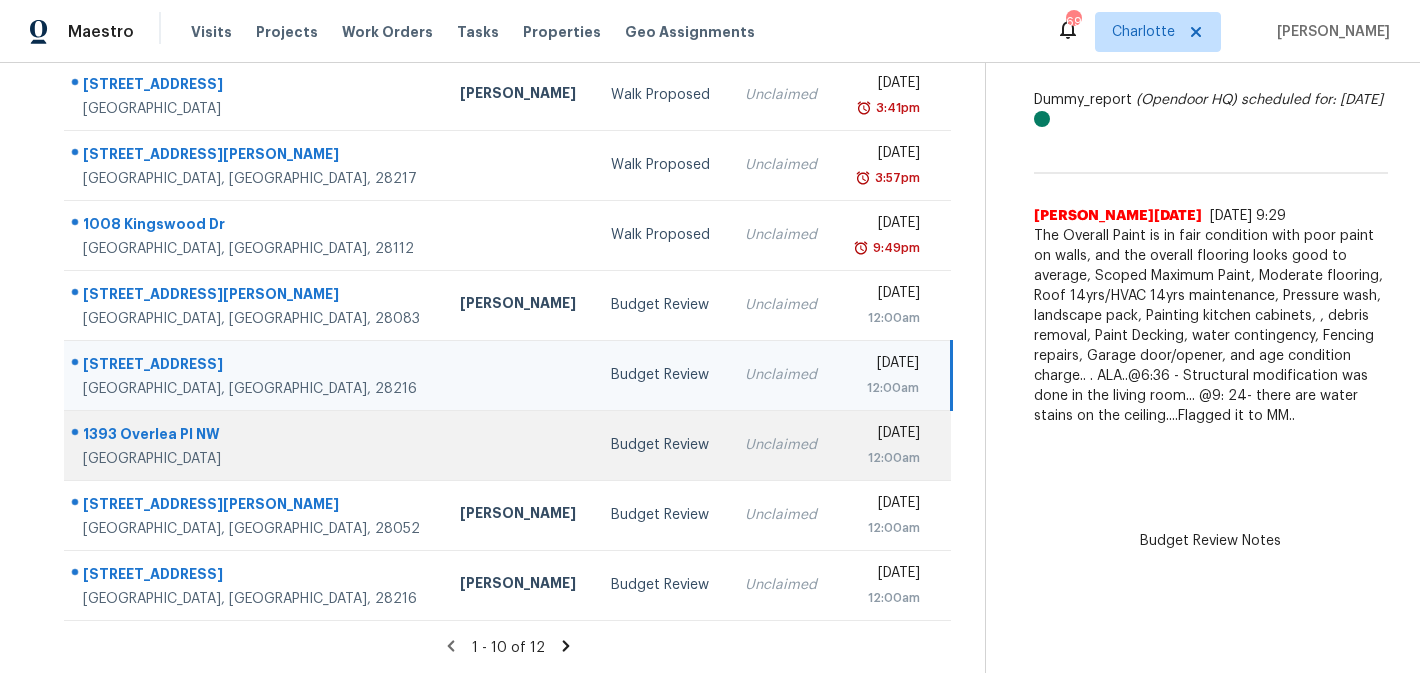 click on "Unclaimed" at bounding box center (782, 445) 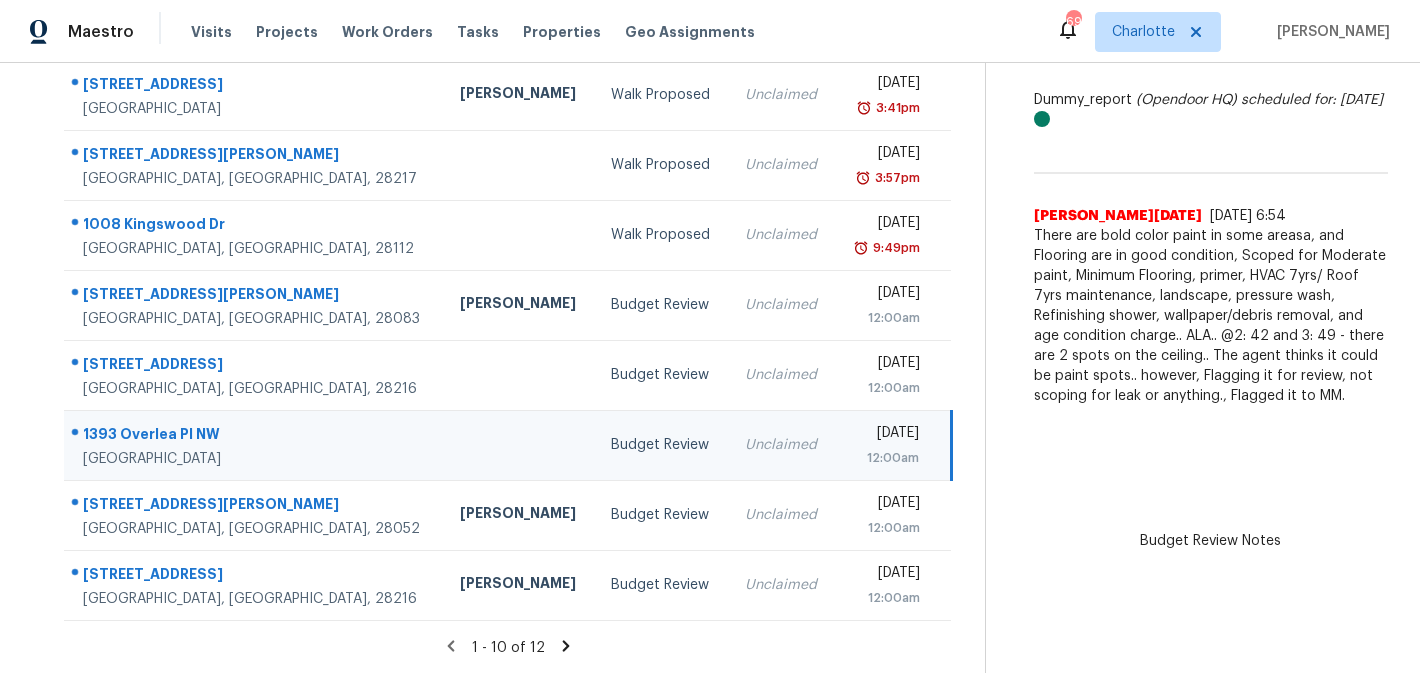 click on "Unclaimed" at bounding box center [782, 445] 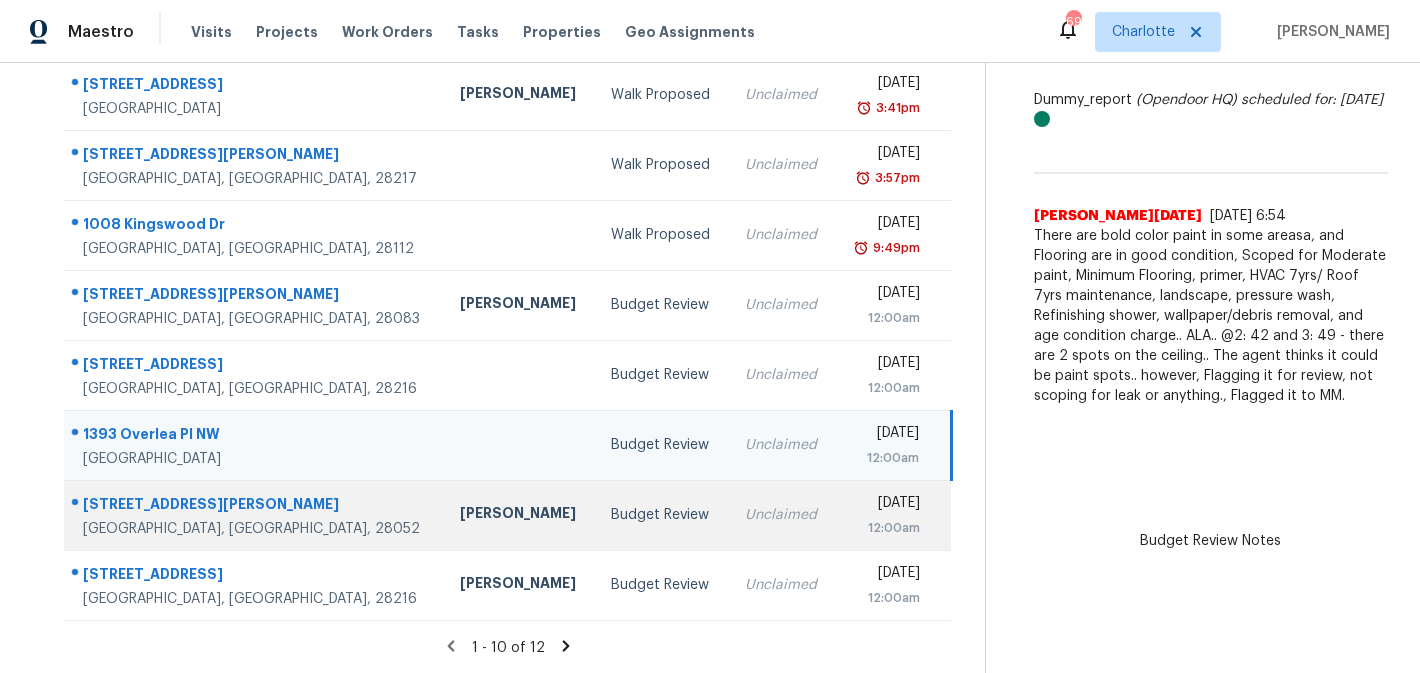 click on "Unclaimed" at bounding box center (782, 515) 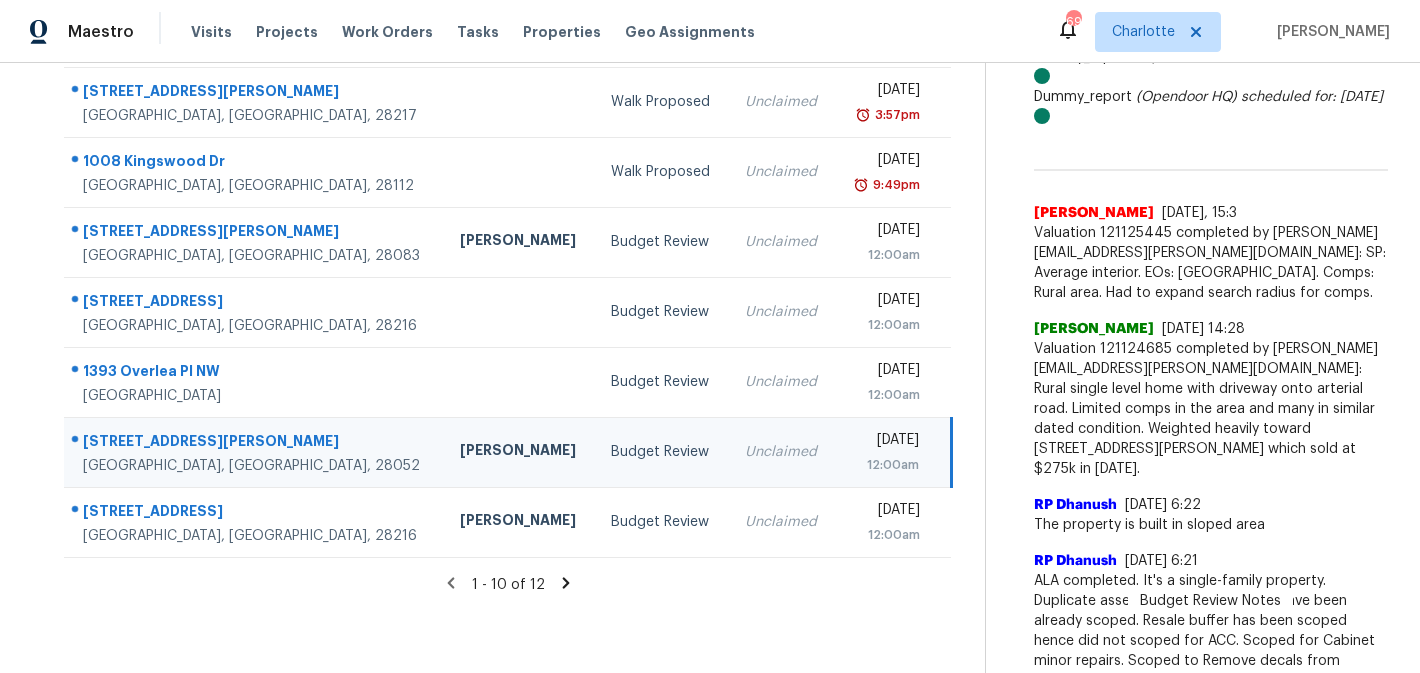 scroll, scrollTop: 439, scrollLeft: 0, axis: vertical 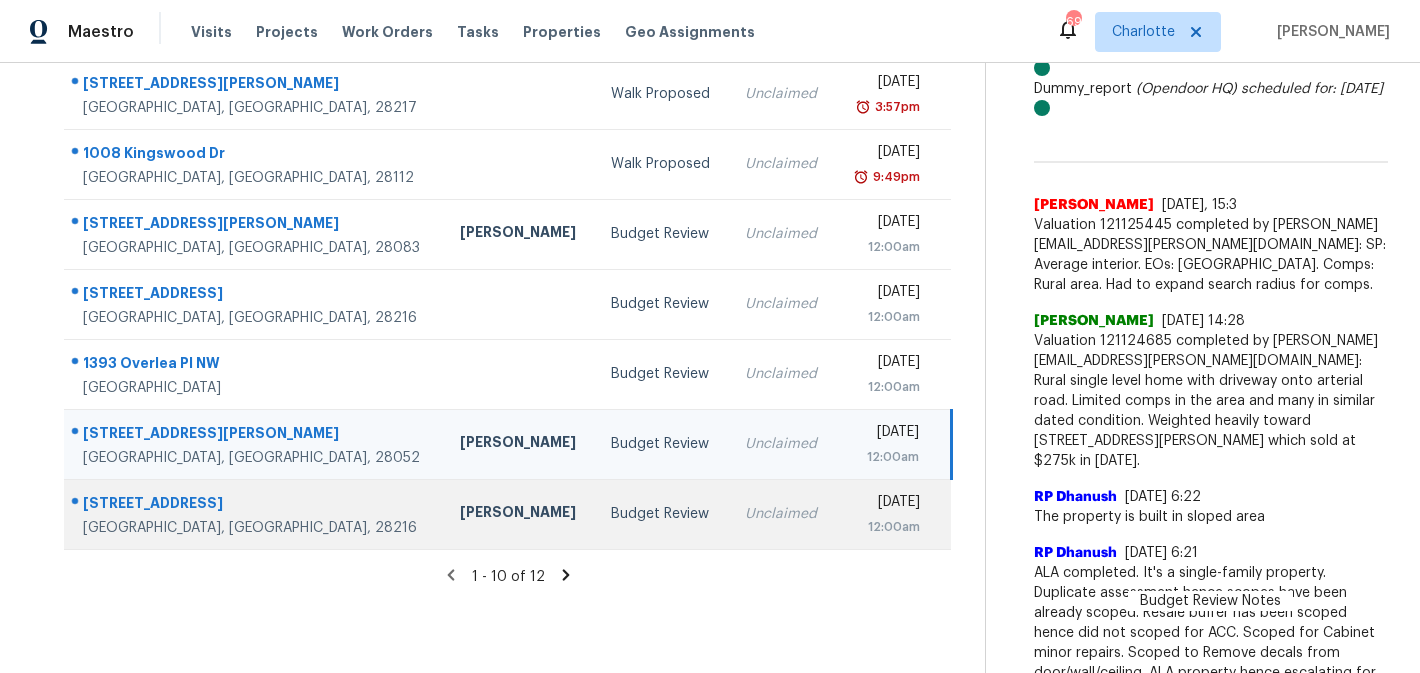 click on "Unclaimed" at bounding box center [782, 514] 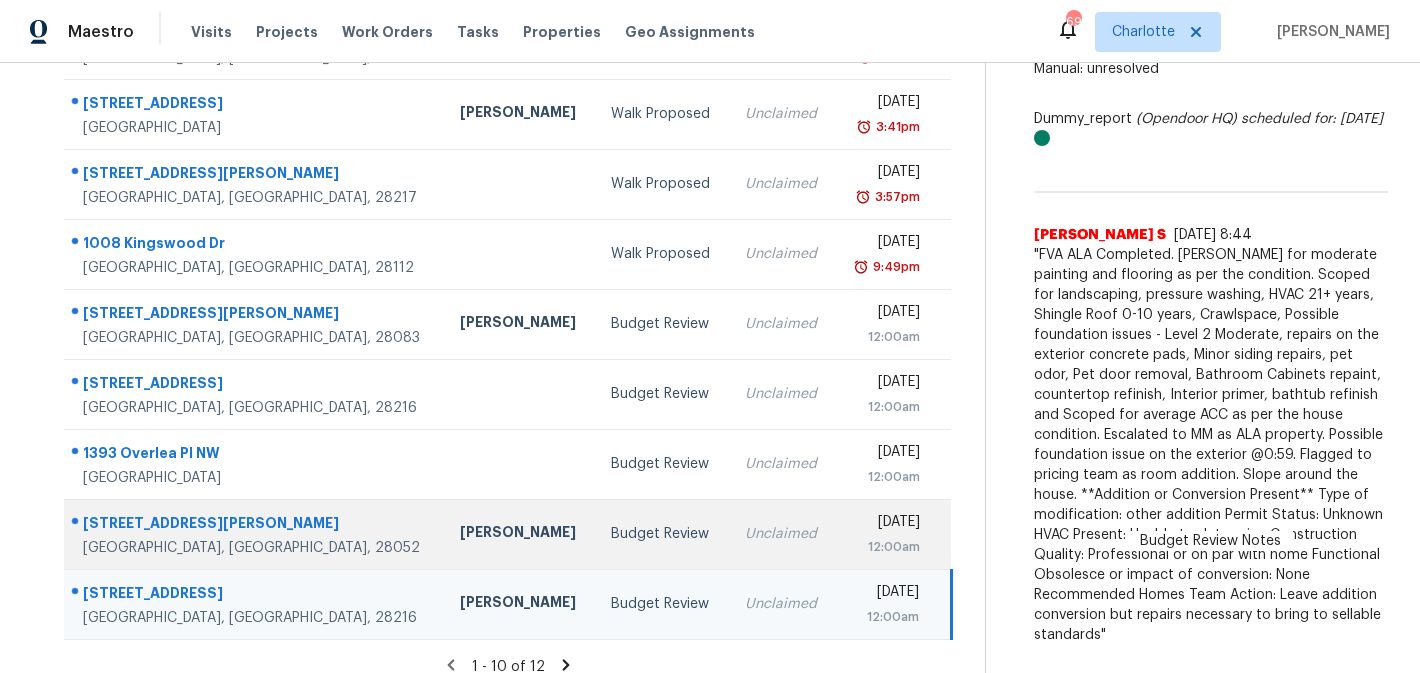 scroll, scrollTop: 368, scrollLeft: 0, axis: vertical 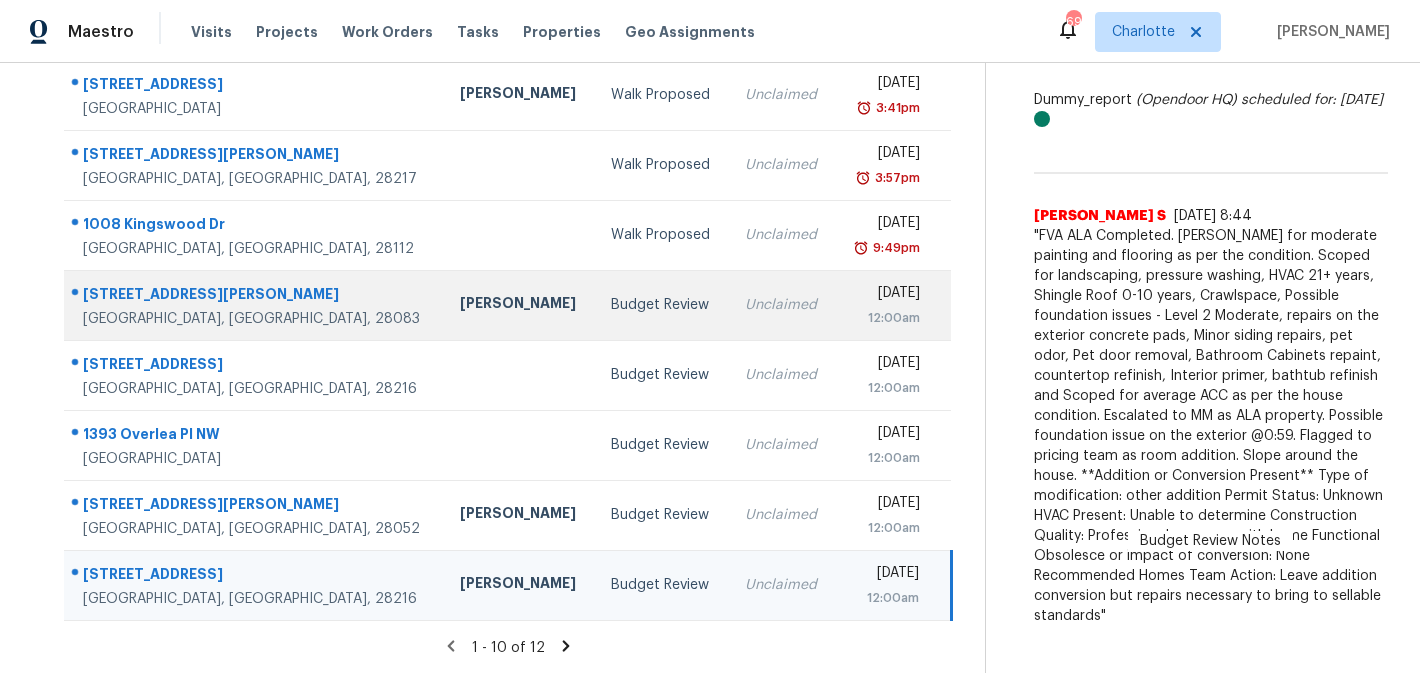 click on "Sat, Jul 12th 2025 12:00am" at bounding box center [893, 305] 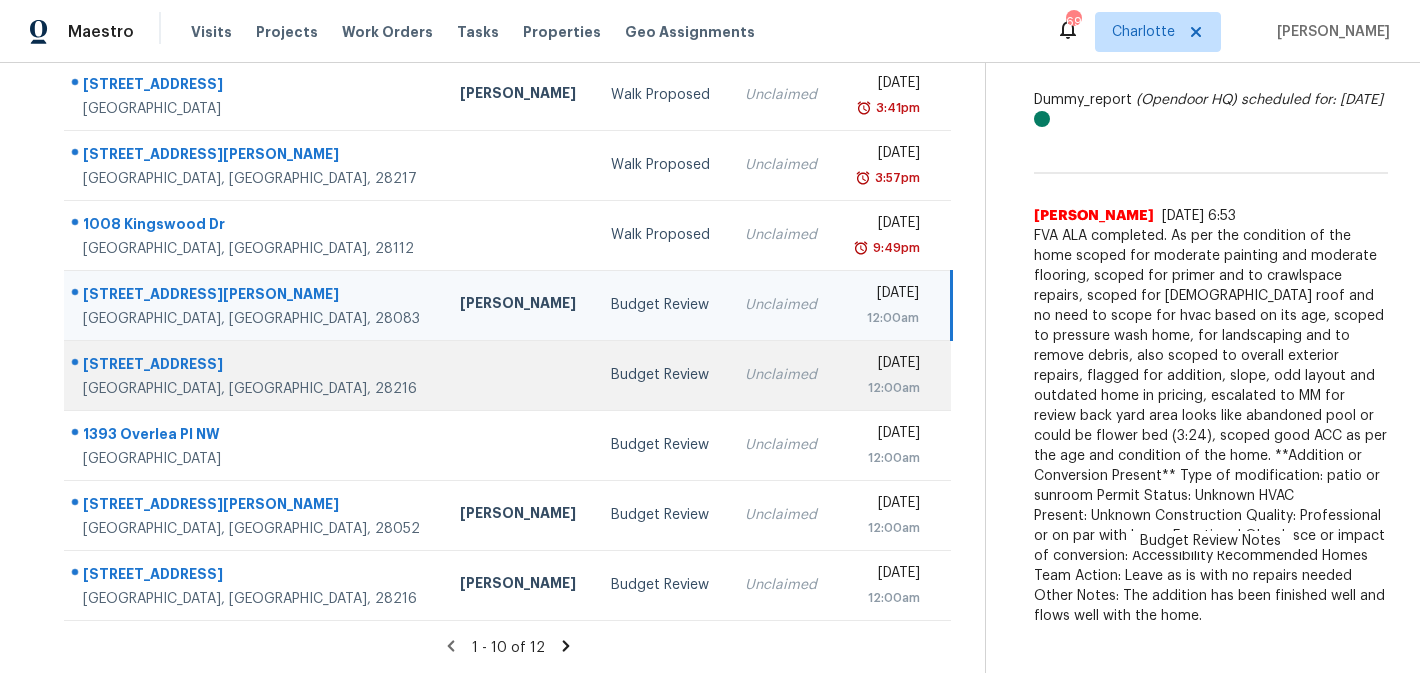 click on "Sat, Jul 12th 2025 12:00am" at bounding box center [893, 375] 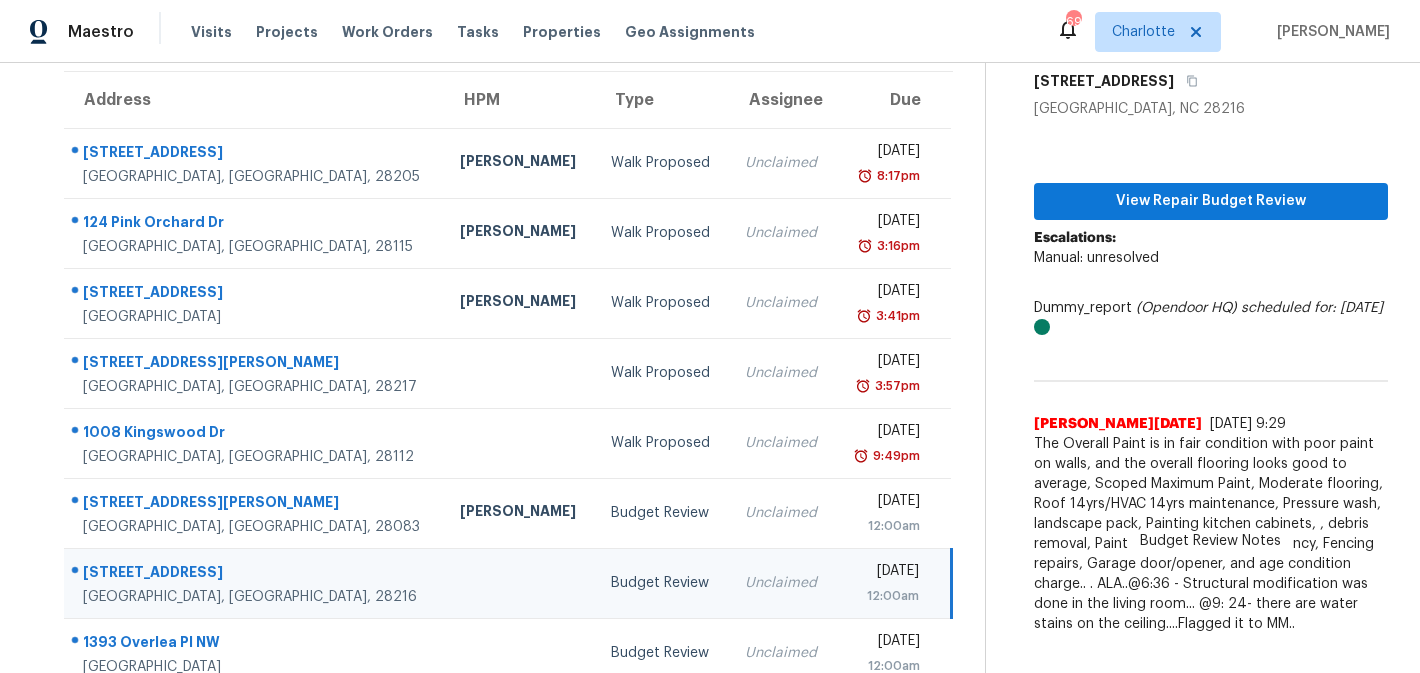 scroll, scrollTop: 101, scrollLeft: 0, axis: vertical 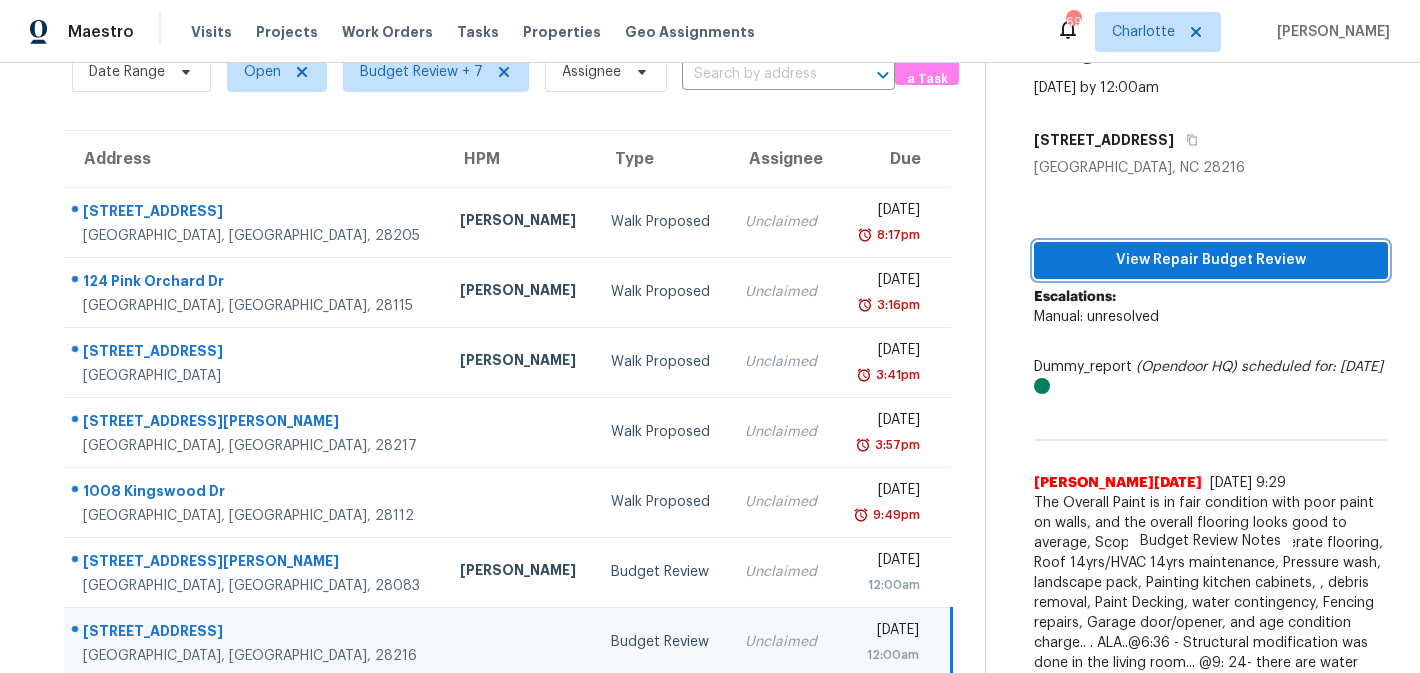 click on "View Repair Budget Review" at bounding box center (1211, 260) 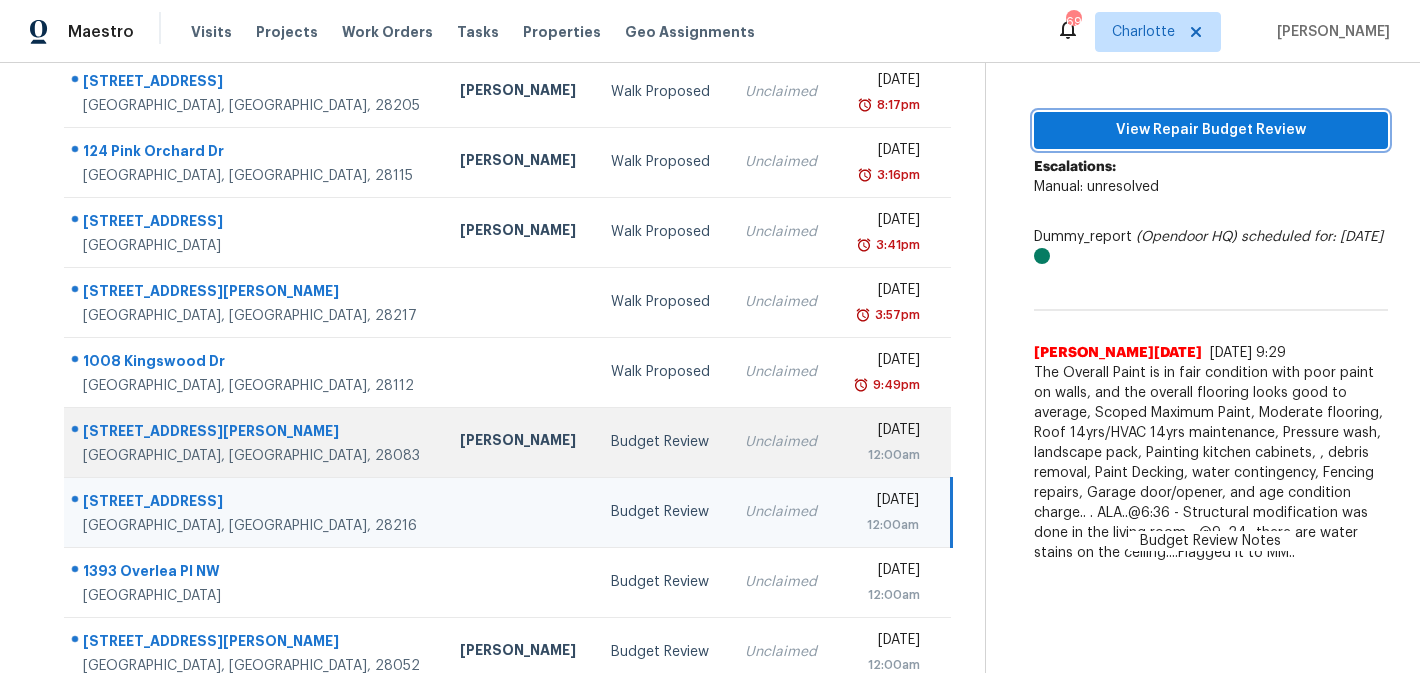 scroll, scrollTop: 289, scrollLeft: 0, axis: vertical 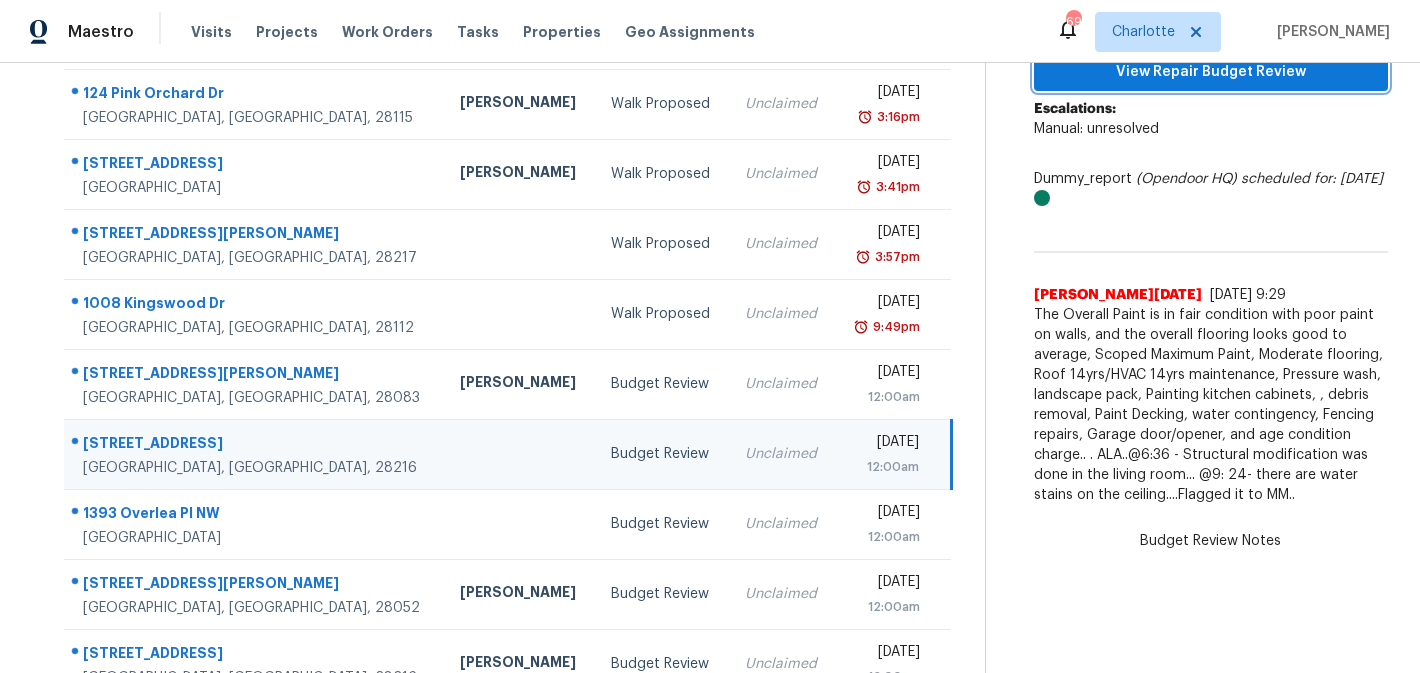 click on "View Repair Budget Review" at bounding box center (1211, 72) 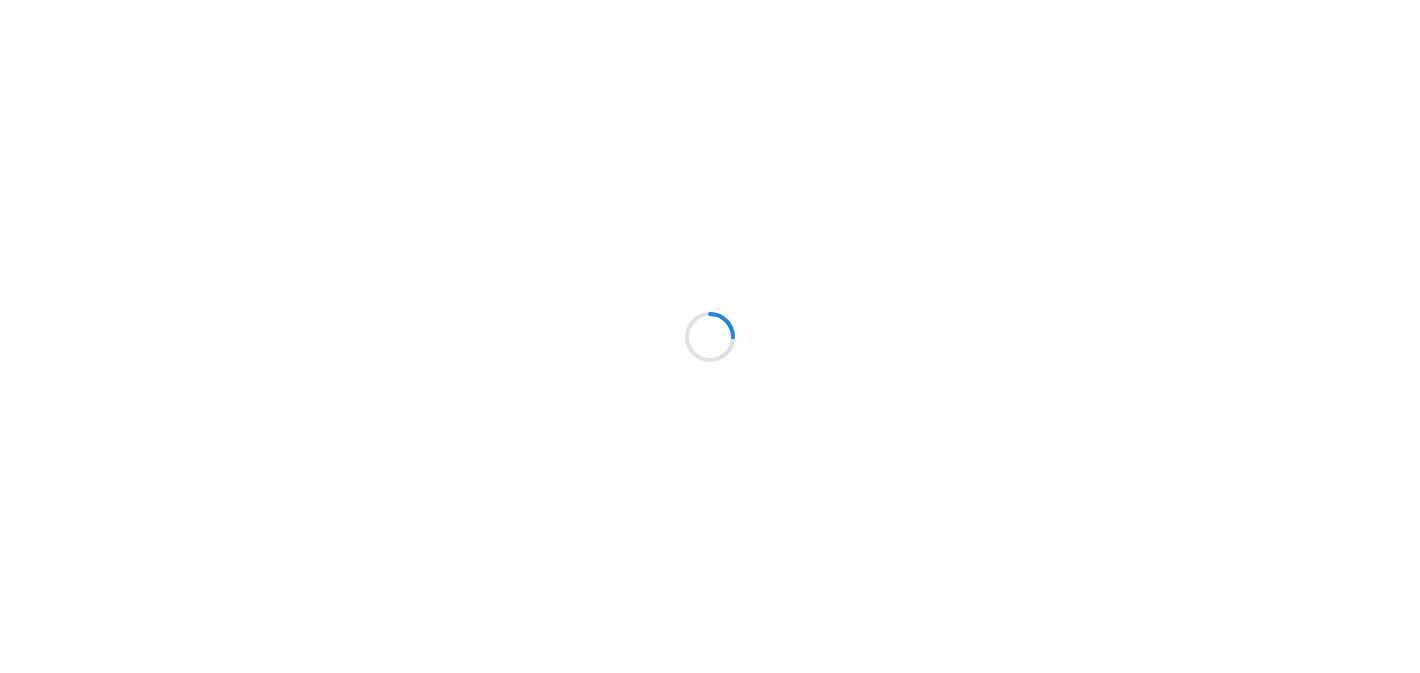 scroll, scrollTop: 0, scrollLeft: 0, axis: both 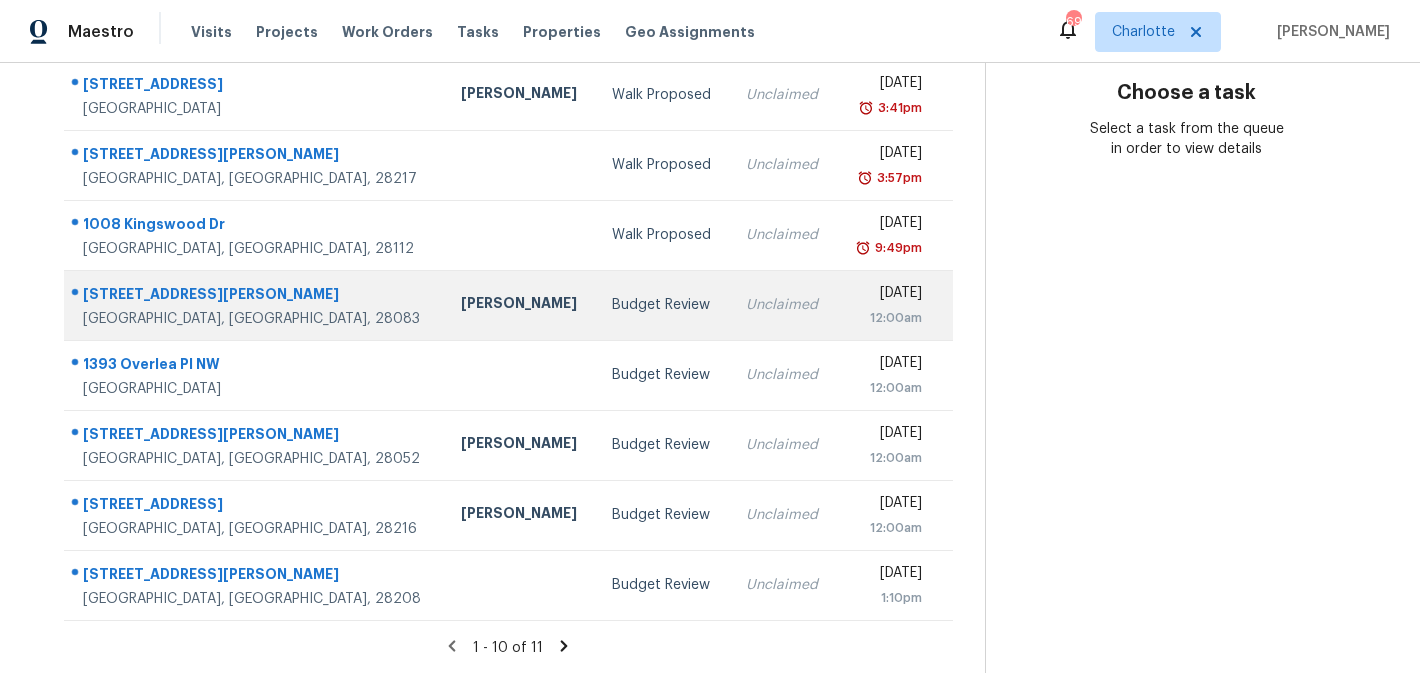 click on "Budget Review" at bounding box center (663, 305) 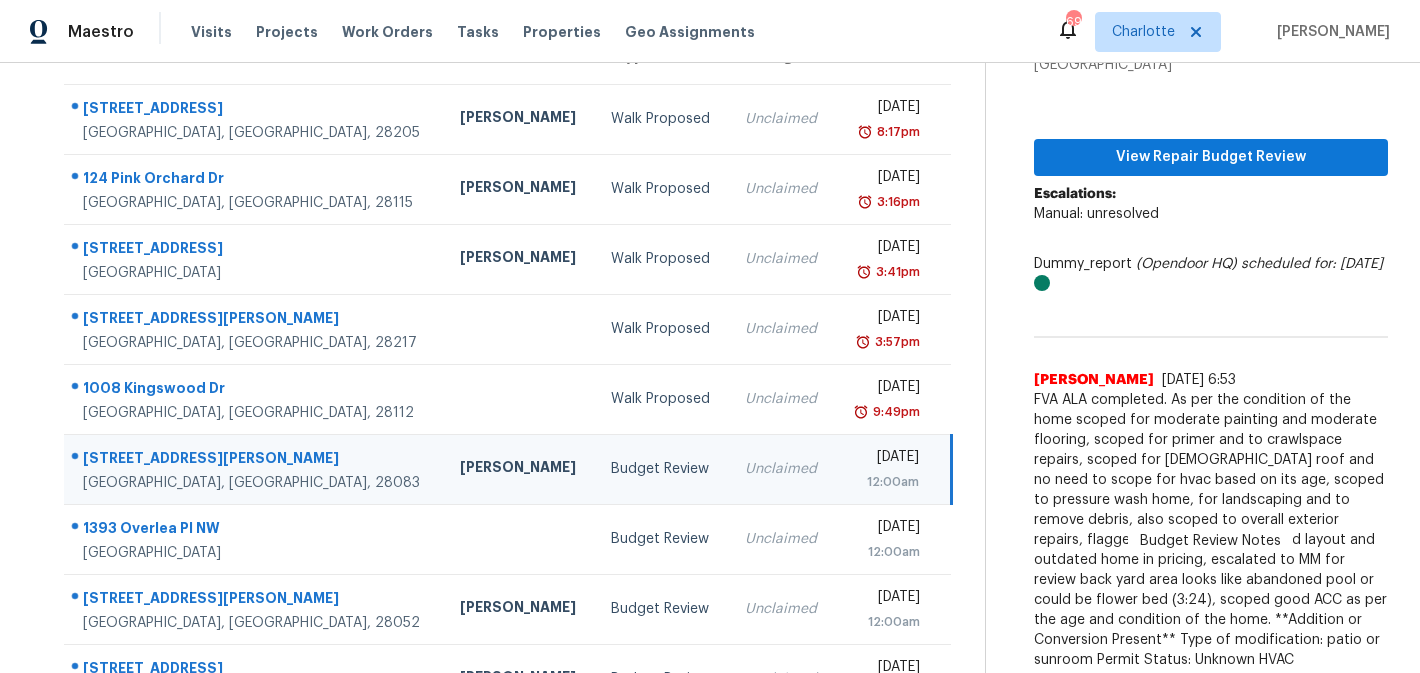 scroll, scrollTop: 181, scrollLeft: 0, axis: vertical 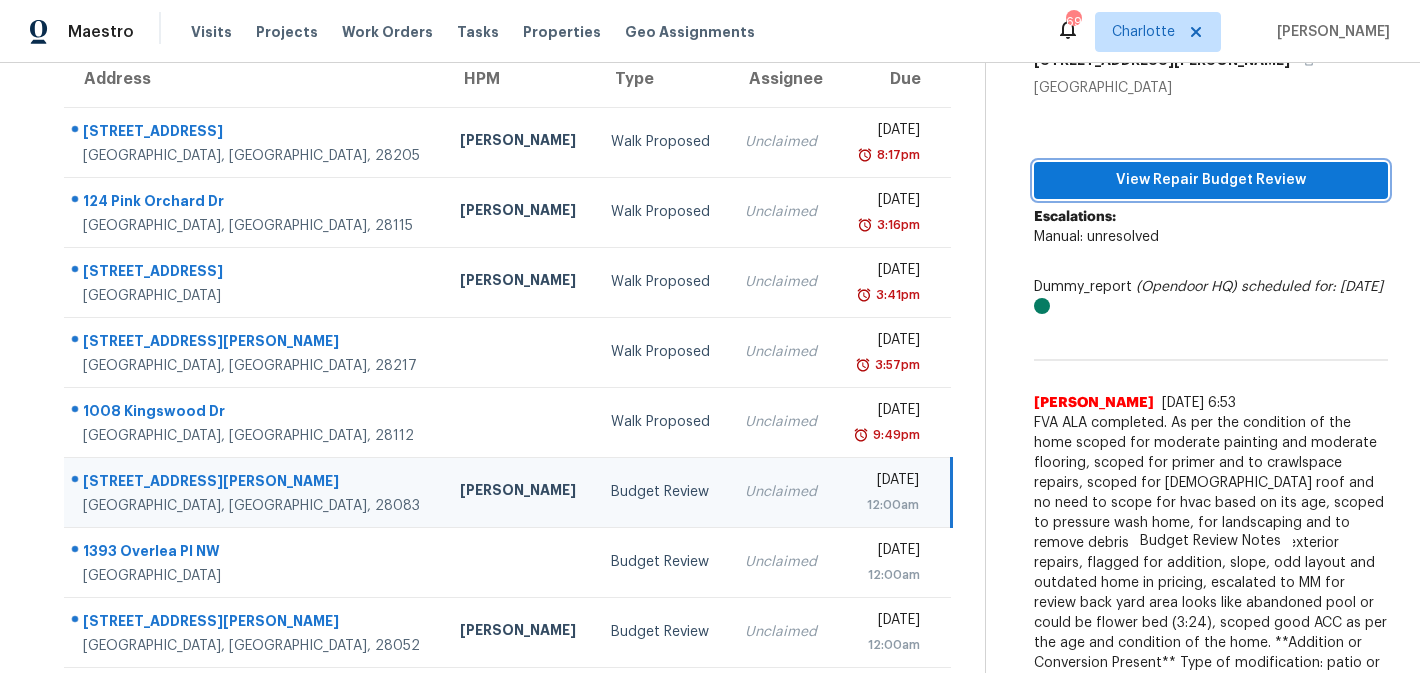 click on "View Repair Budget Review" at bounding box center [1211, 180] 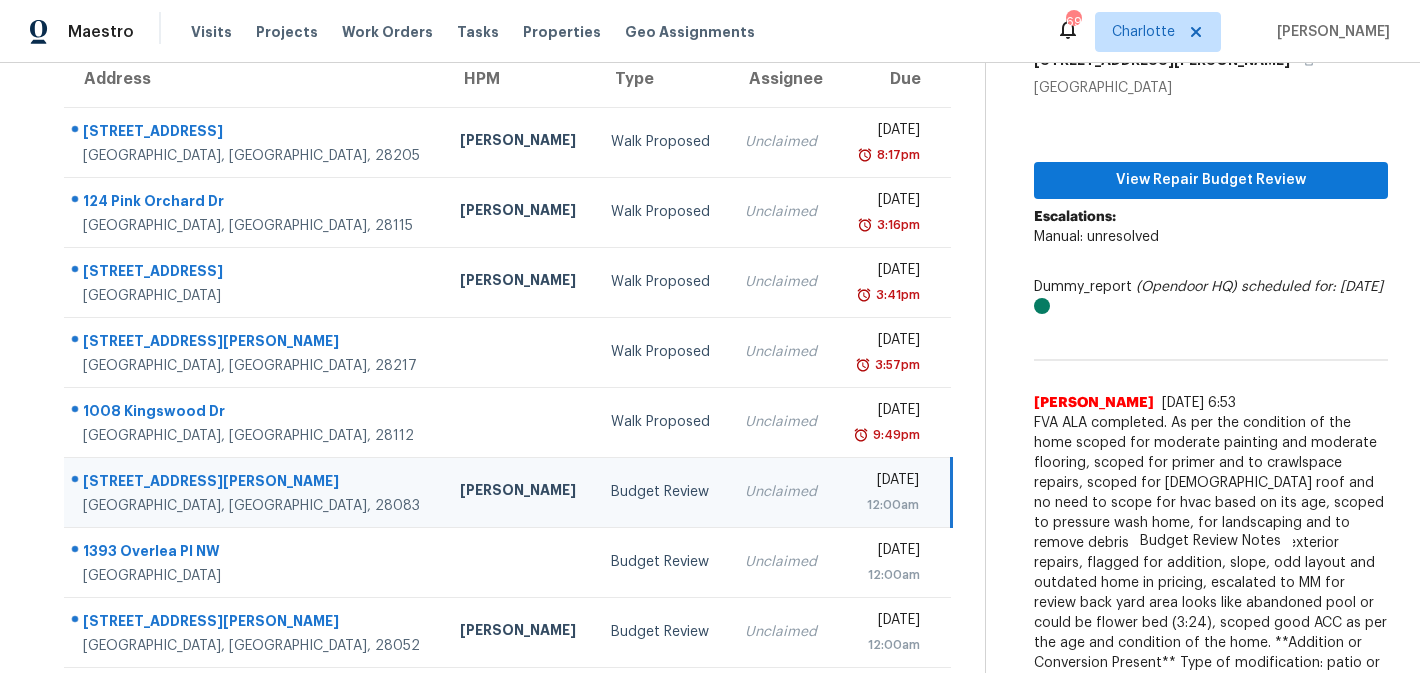 click on "[STREET_ADDRESS][PERSON_NAME]" at bounding box center [255, 483] 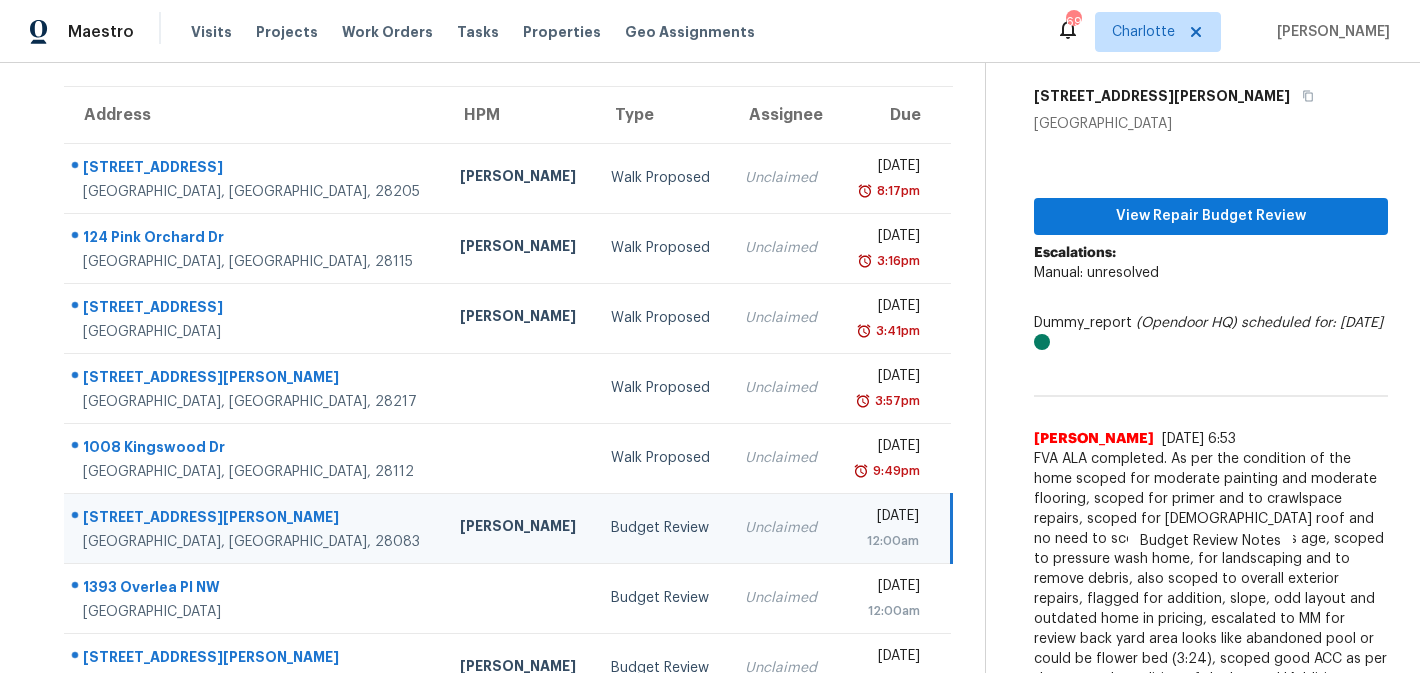 scroll, scrollTop: 90, scrollLeft: 0, axis: vertical 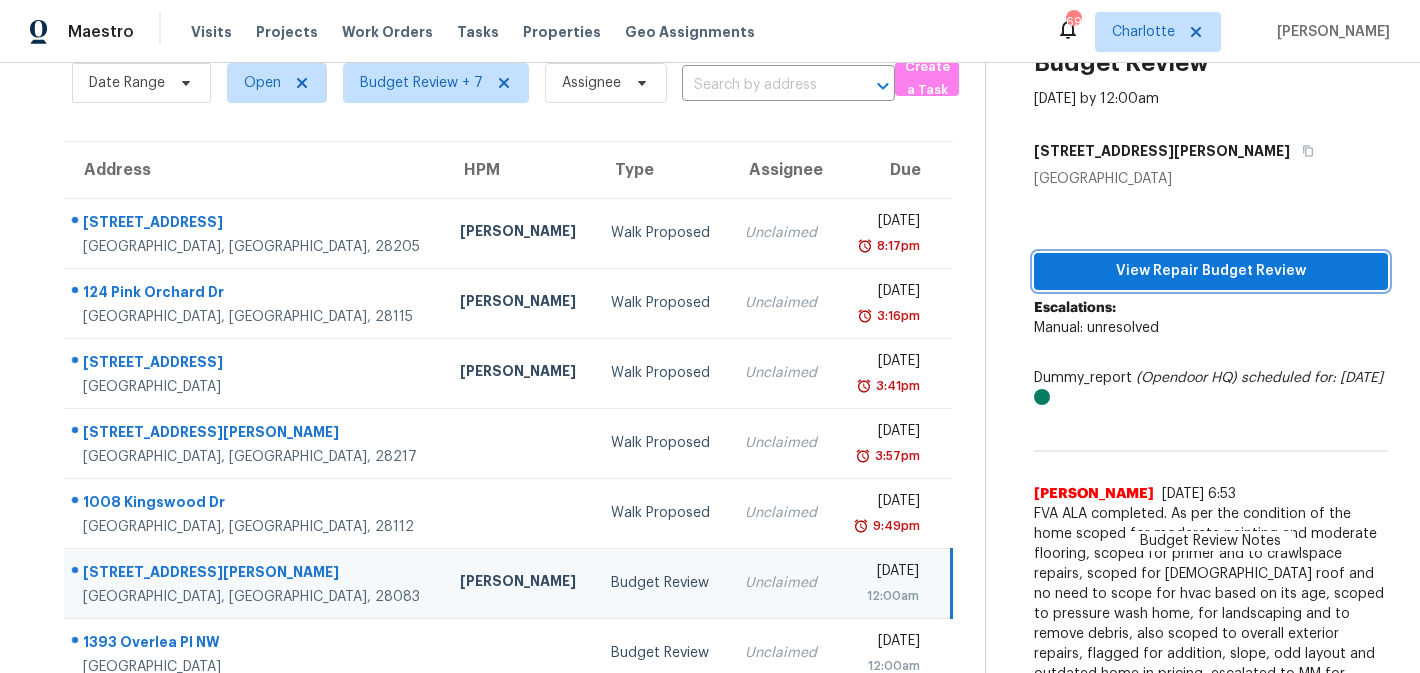 click on "View Repair Budget Review" at bounding box center (1211, 271) 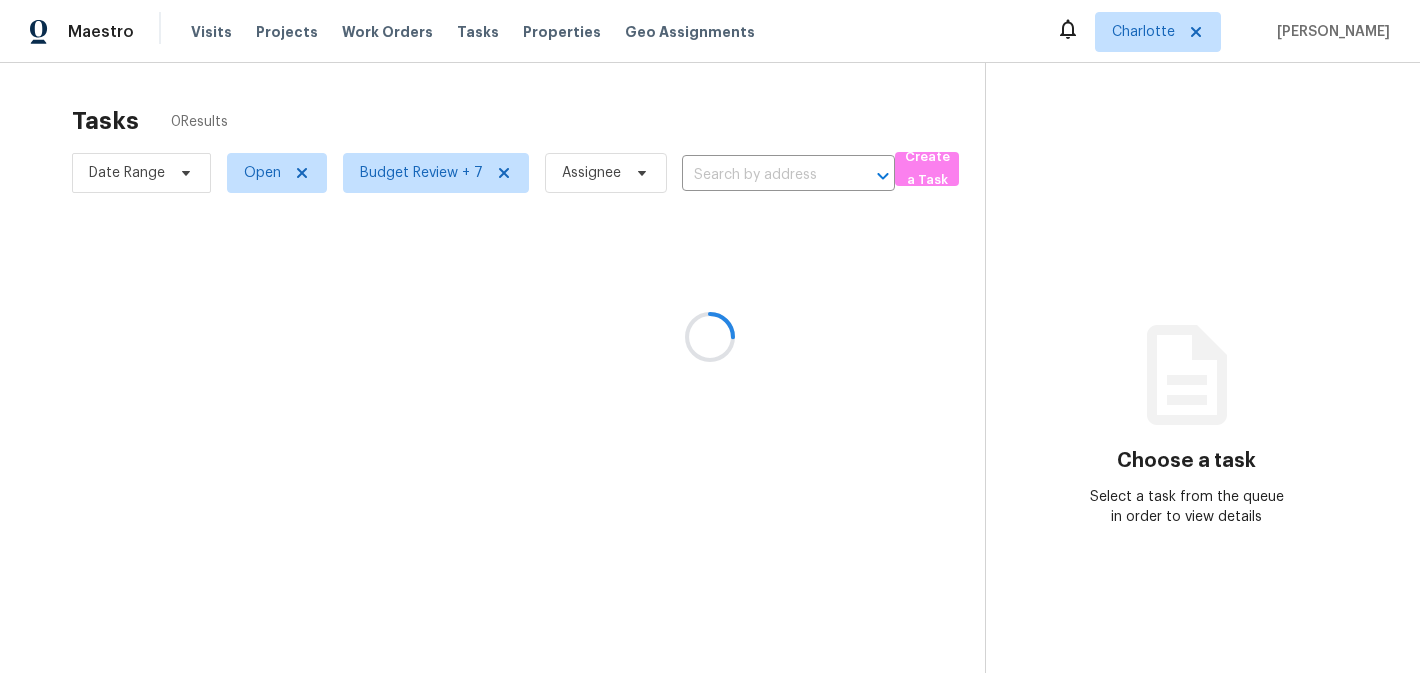scroll, scrollTop: 0, scrollLeft: 0, axis: both 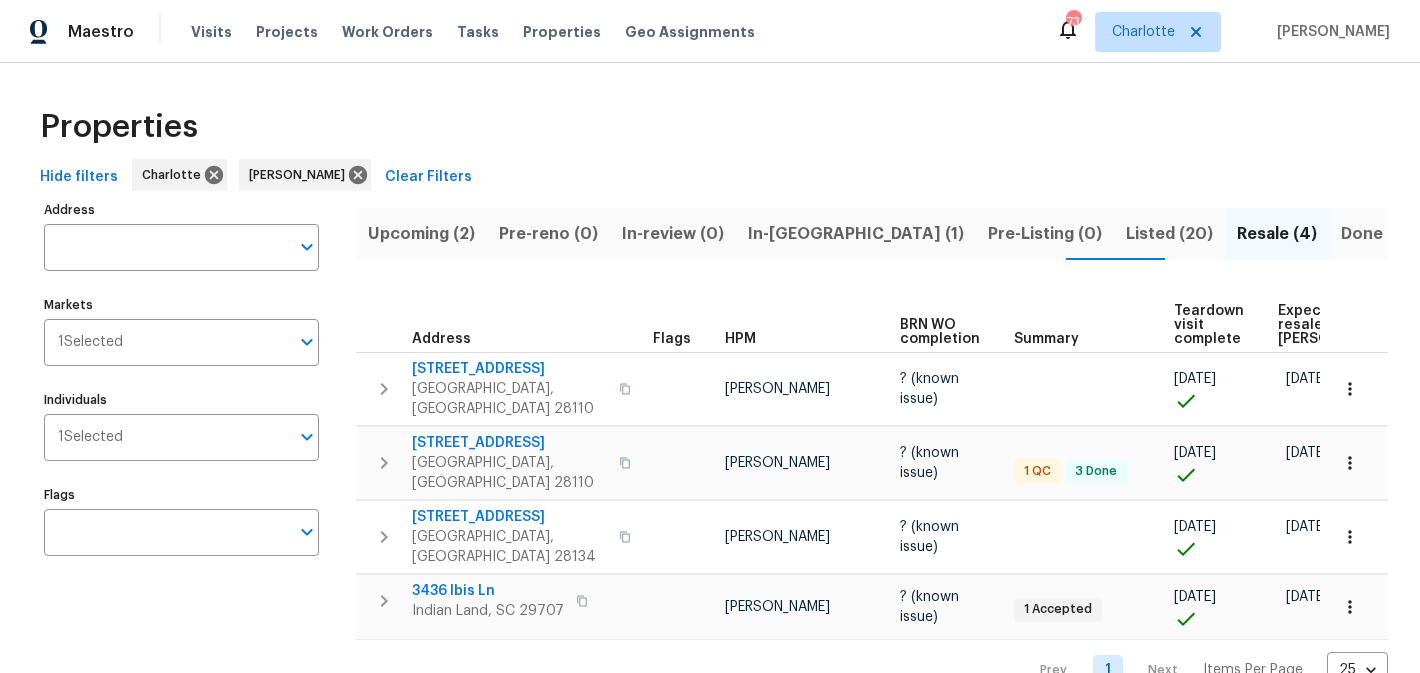 click on "Upcoming (2)" at bounding box center [421, 234] 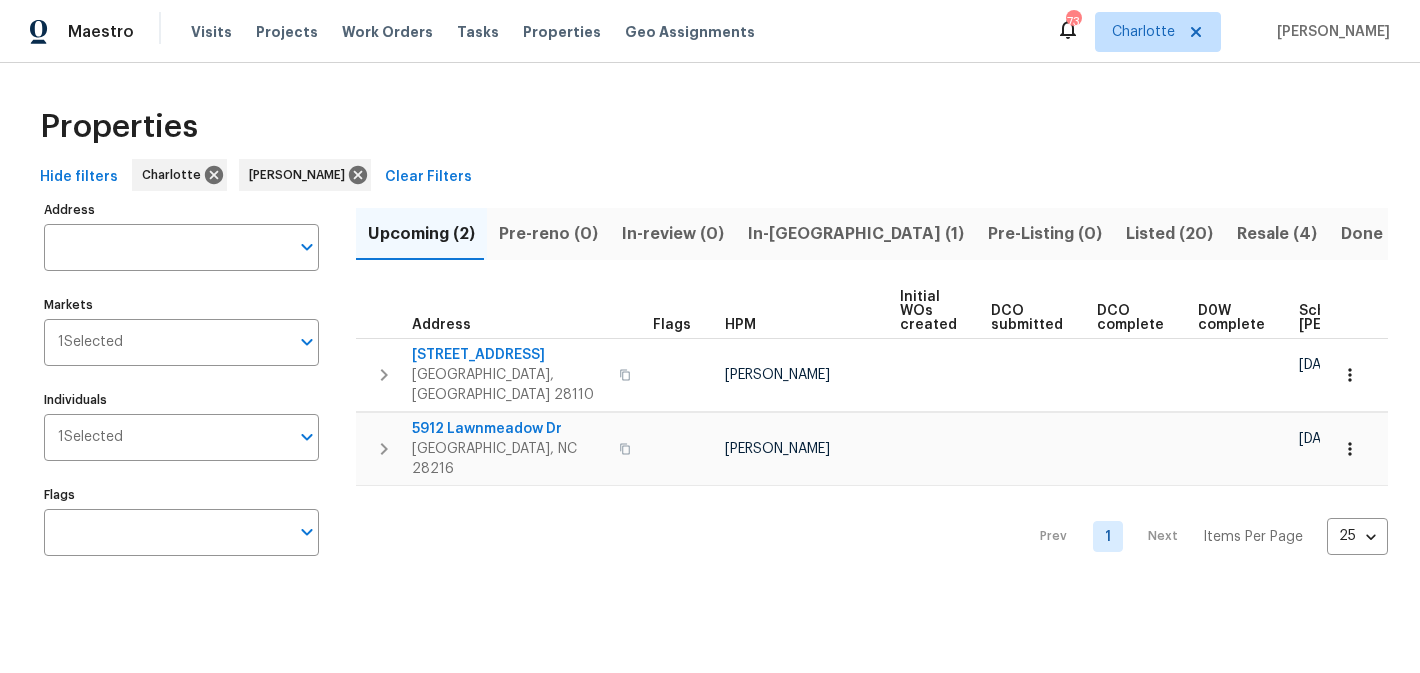click on "In-reno (1)" at bounding box center [856, 234] 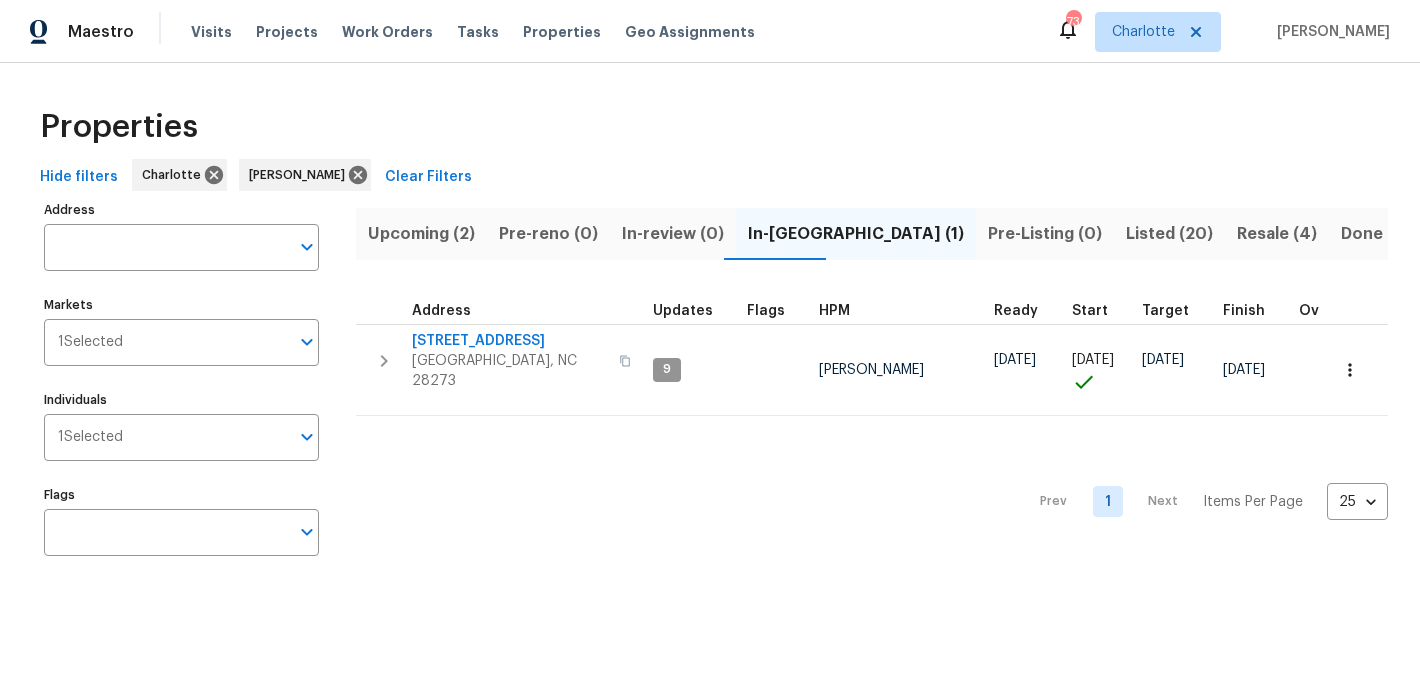 click on "Listed (20)" at bounding box center [1169, 234] 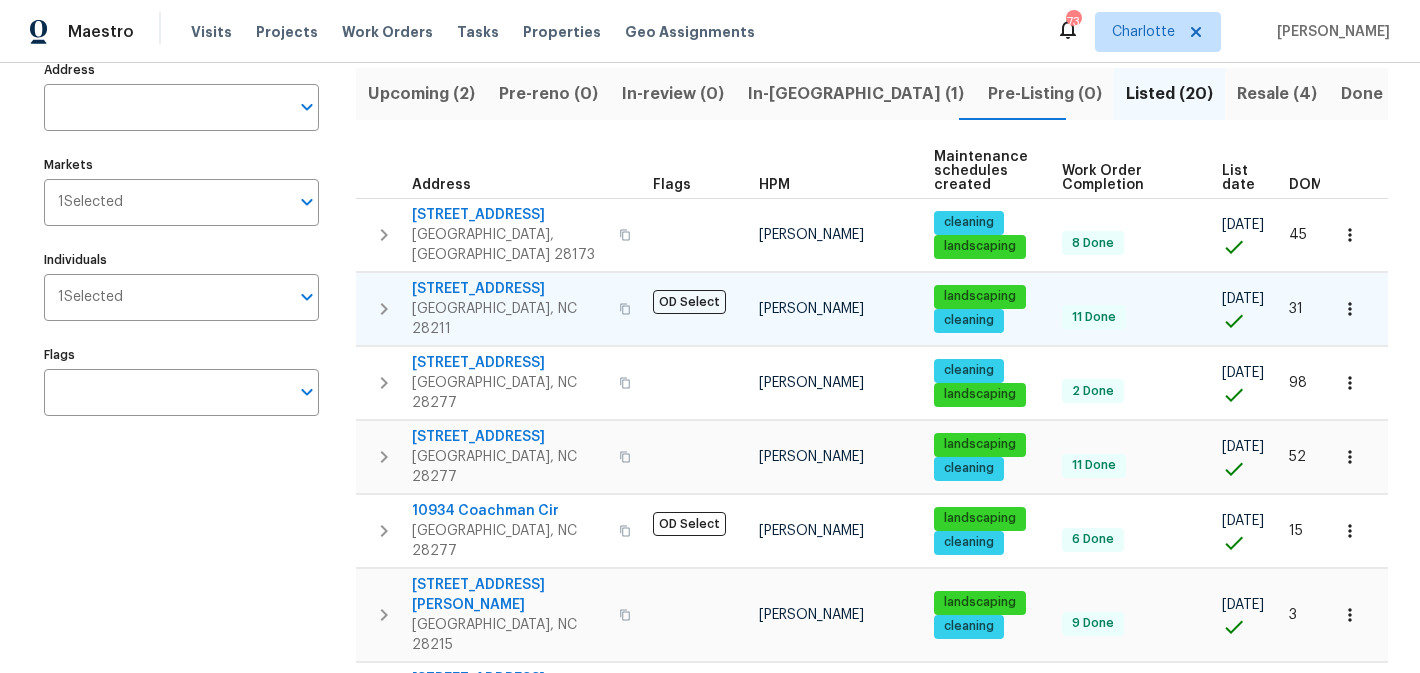 scroll, scrollTop: 0, scrollLeft: 0, axis: both 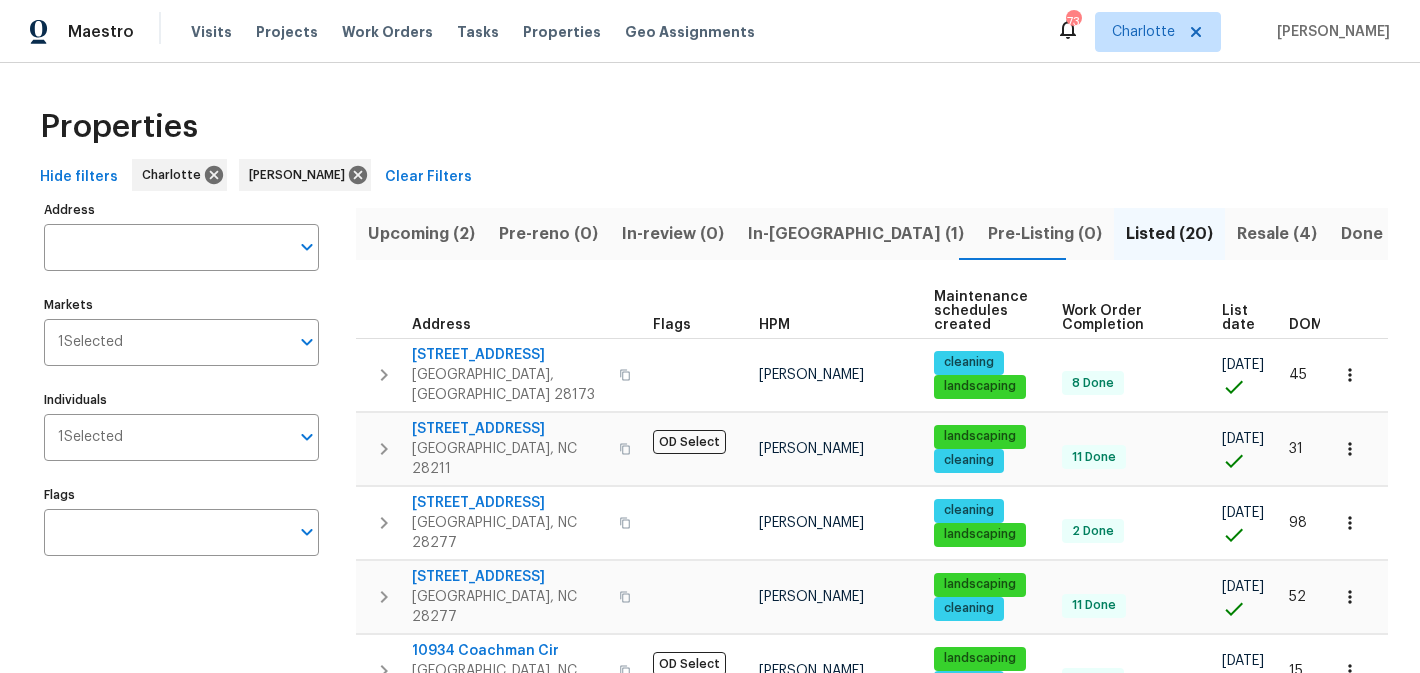 click on "Resale (4)" at bounding box center (1277, 234) 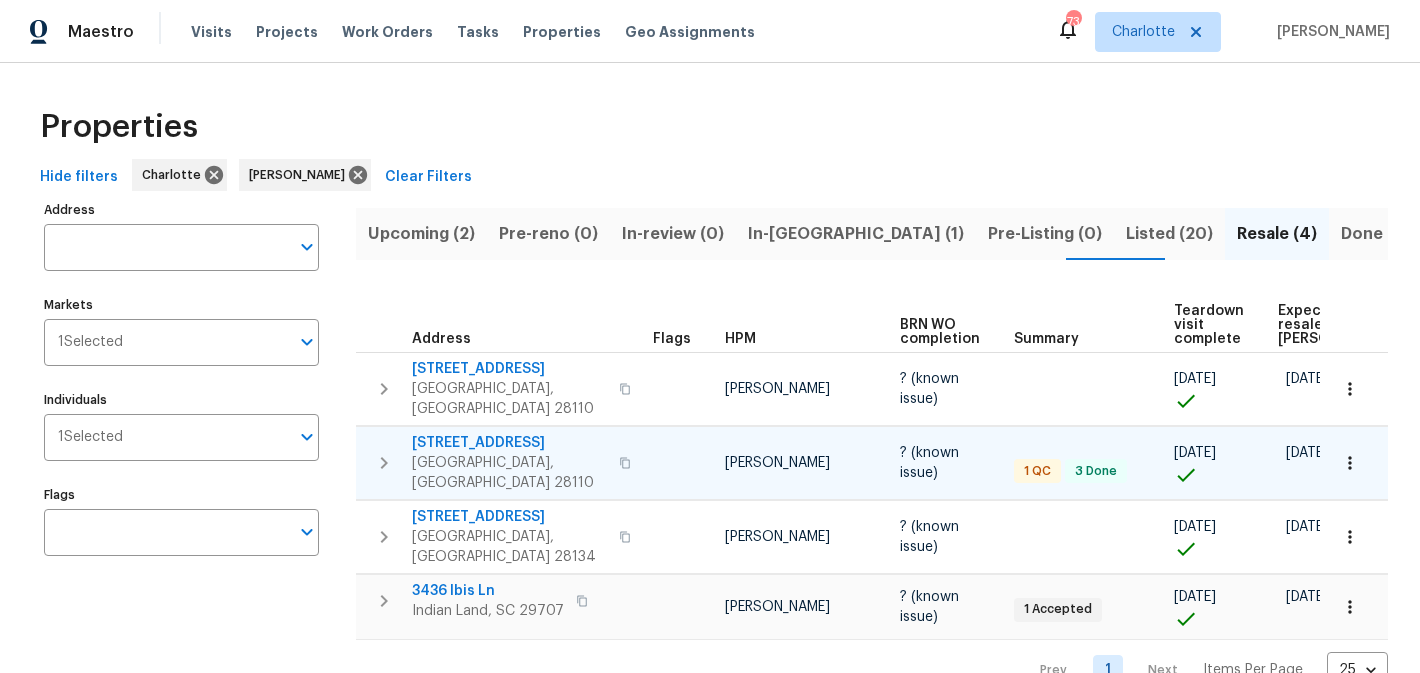 click on "4210 Manchester Ln" at bounding box center (509, 443) 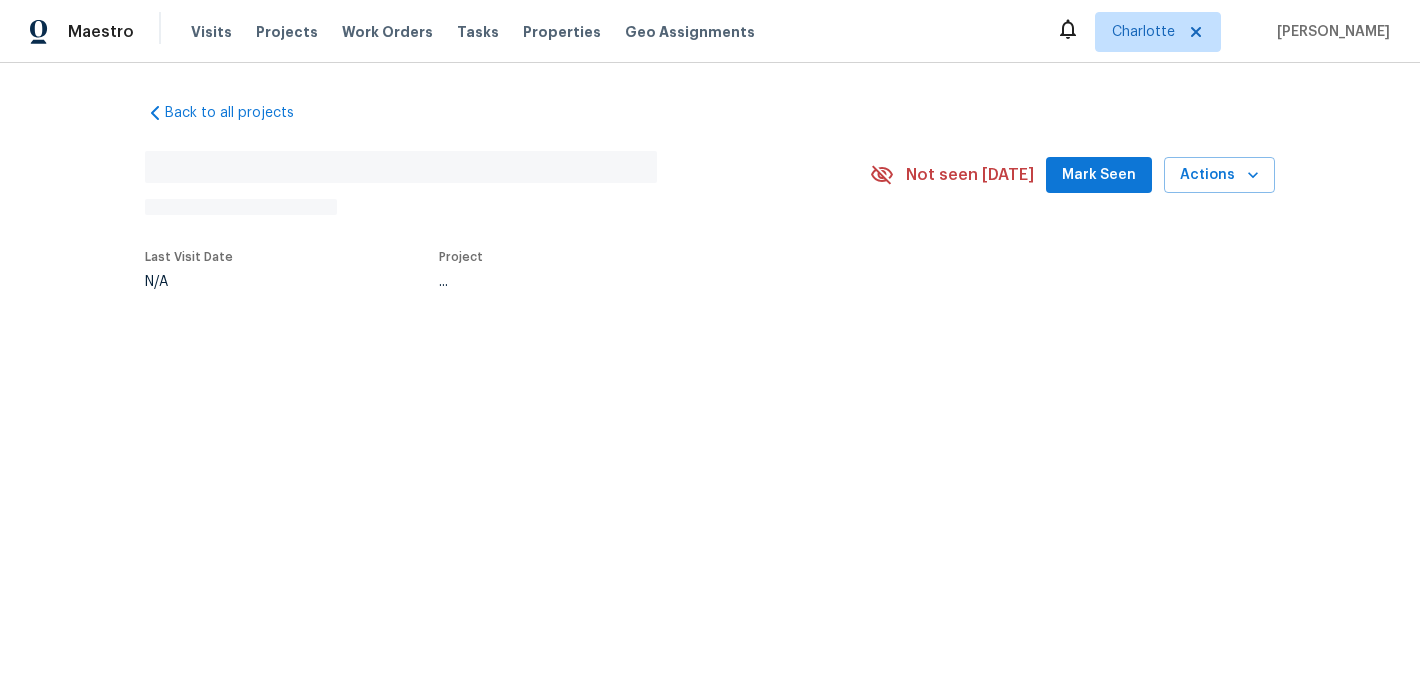 scroll, scrollTop: 0, scrollLeft: 0, axis: both 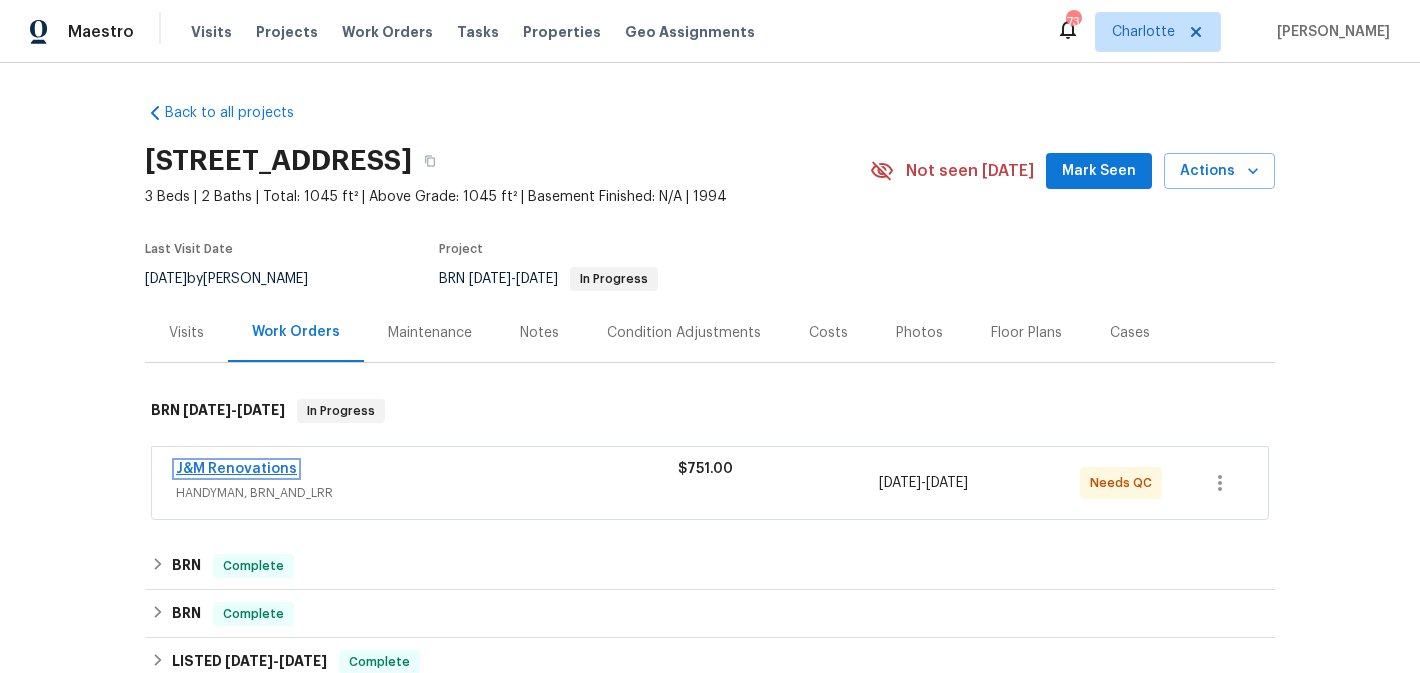 click on "J&M Renovations" at bounding box center (236, 469) 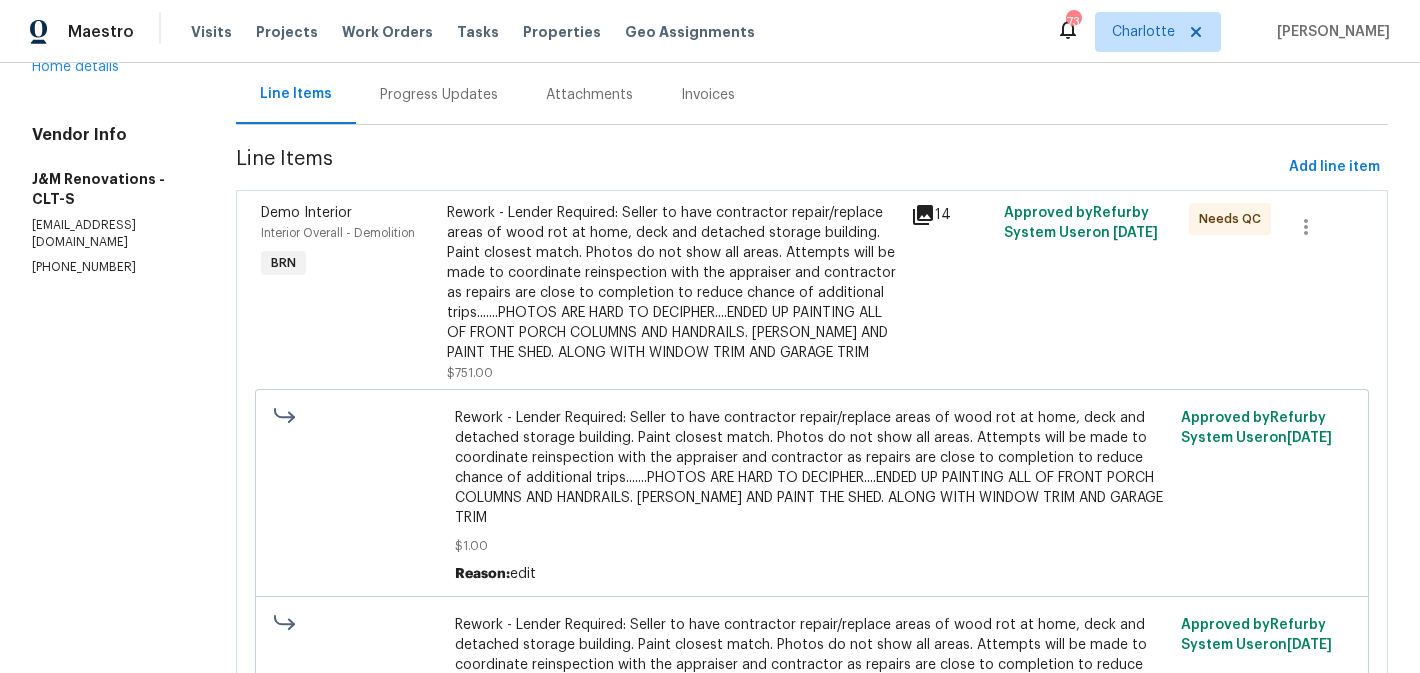 click on "Progress Updates" at bounding box center (439, 95) 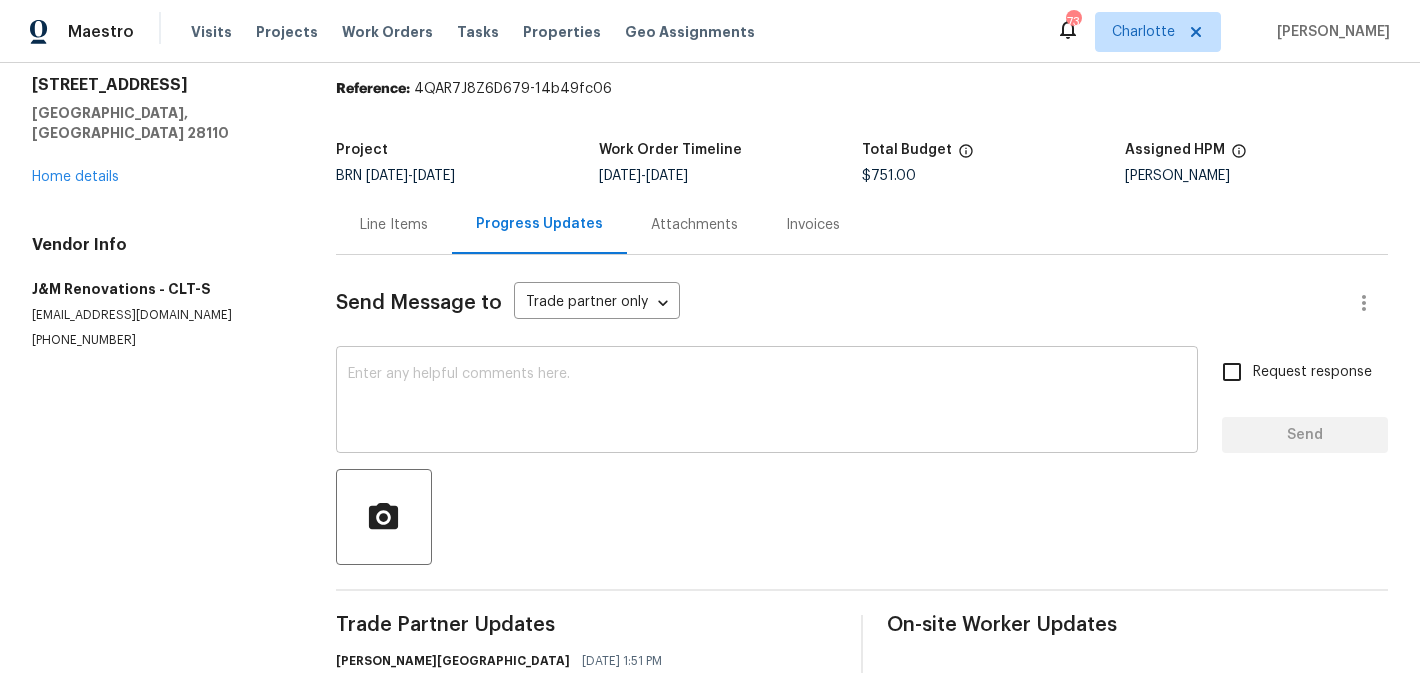 scroll, scrollTop: 0, scrollLeft: 0, axis: both 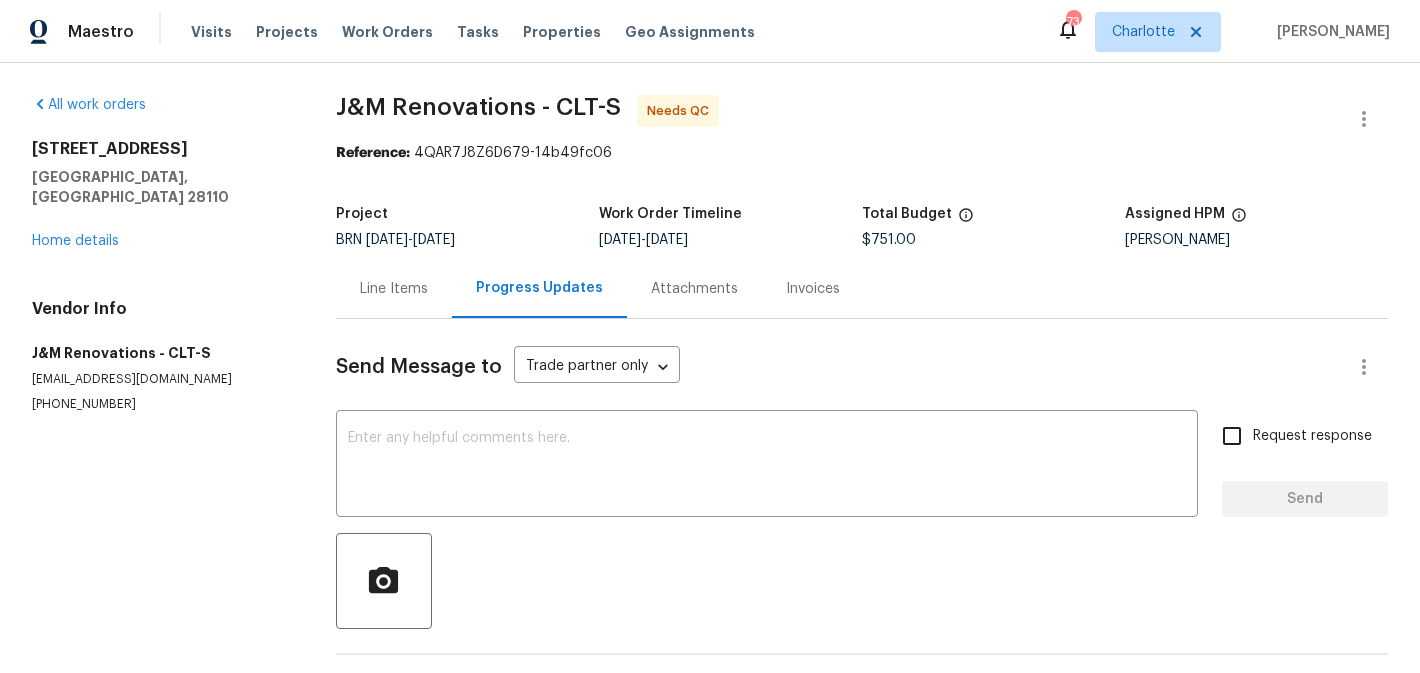 click on "Line Items" at bounding box center (394, 289) 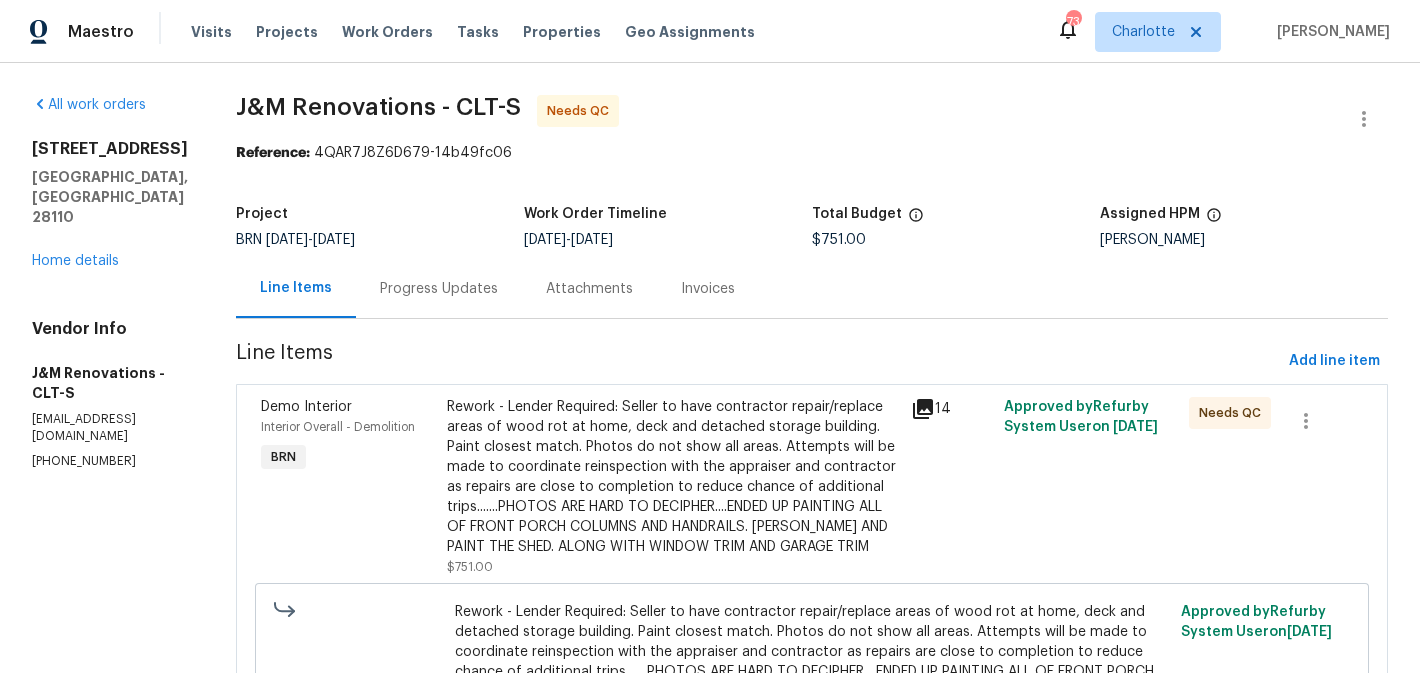 click on "Rework - Lender Required: Seller to have contractor repair/replace areas of wood rot at home, deck and detached storage building. Paint closest match. Photos do not show all areas. Attempts will be made to coordinate reinspection with the appraiser and contractor as repairs are close to completion to reduce chance of additional trips.......PHOTOS ARE HARD TO DECIPHER....ENDED UP PAINTING ALL OF FRONT PORCH COLUMNS AND HANDRAILS. [PERSON_NAME] AND PAINT THE SHED. ALONG WITH WINDOW TRIM AND GARAGE TRIM" at bounding box center [673, 477] 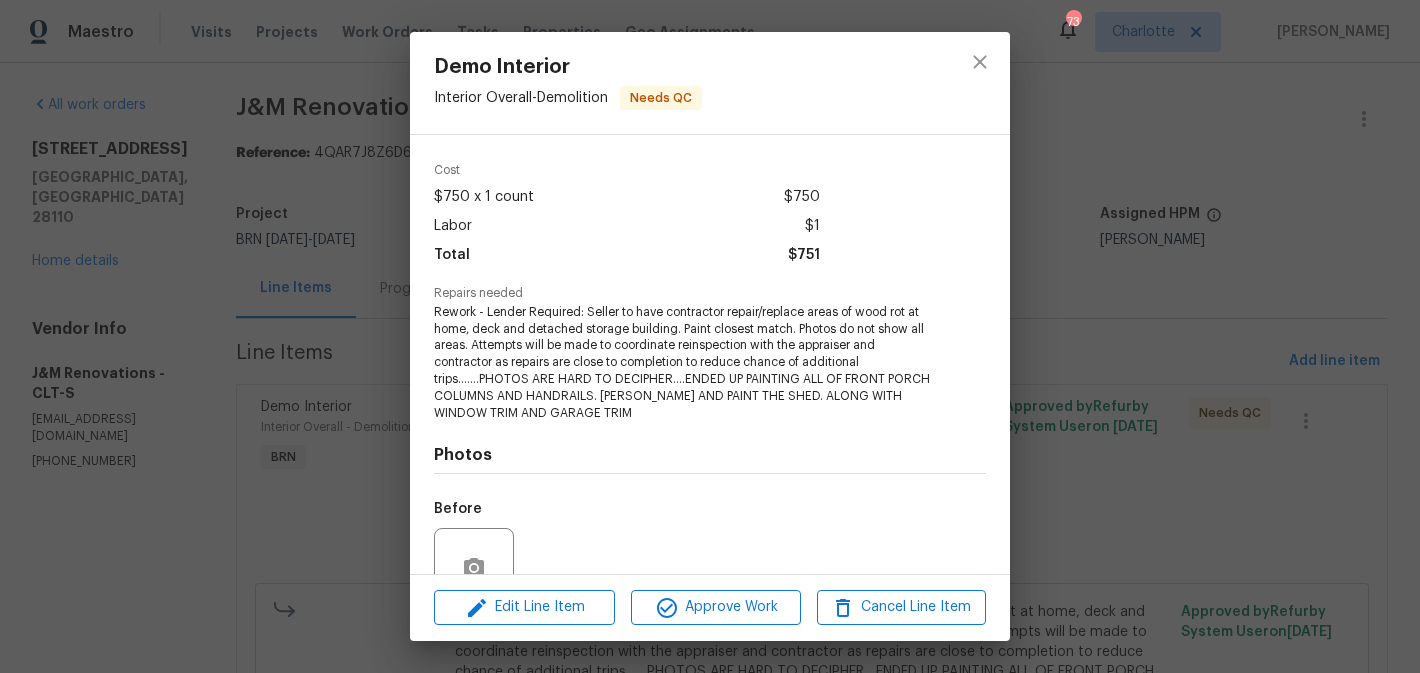 scroll, scrollTop: 248, scrollLeft: 0, axis: vertical 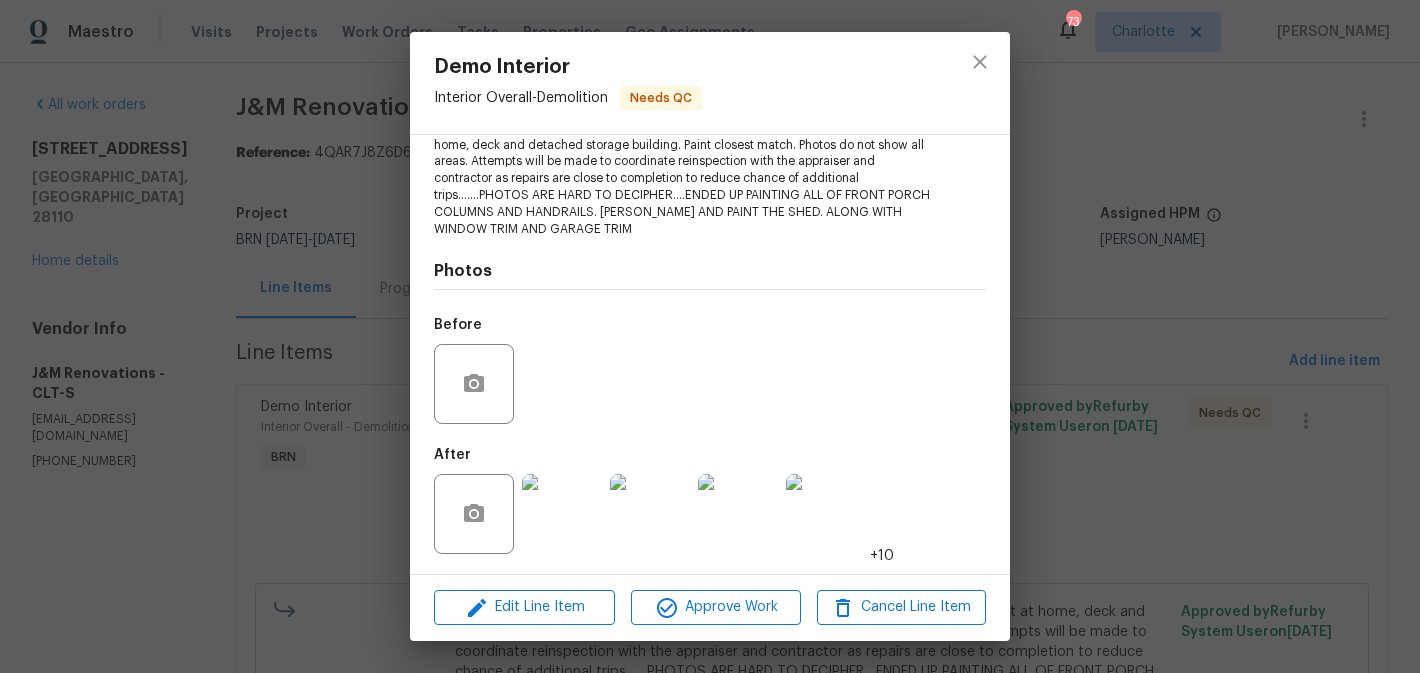 click at bounding box center [562, 514] 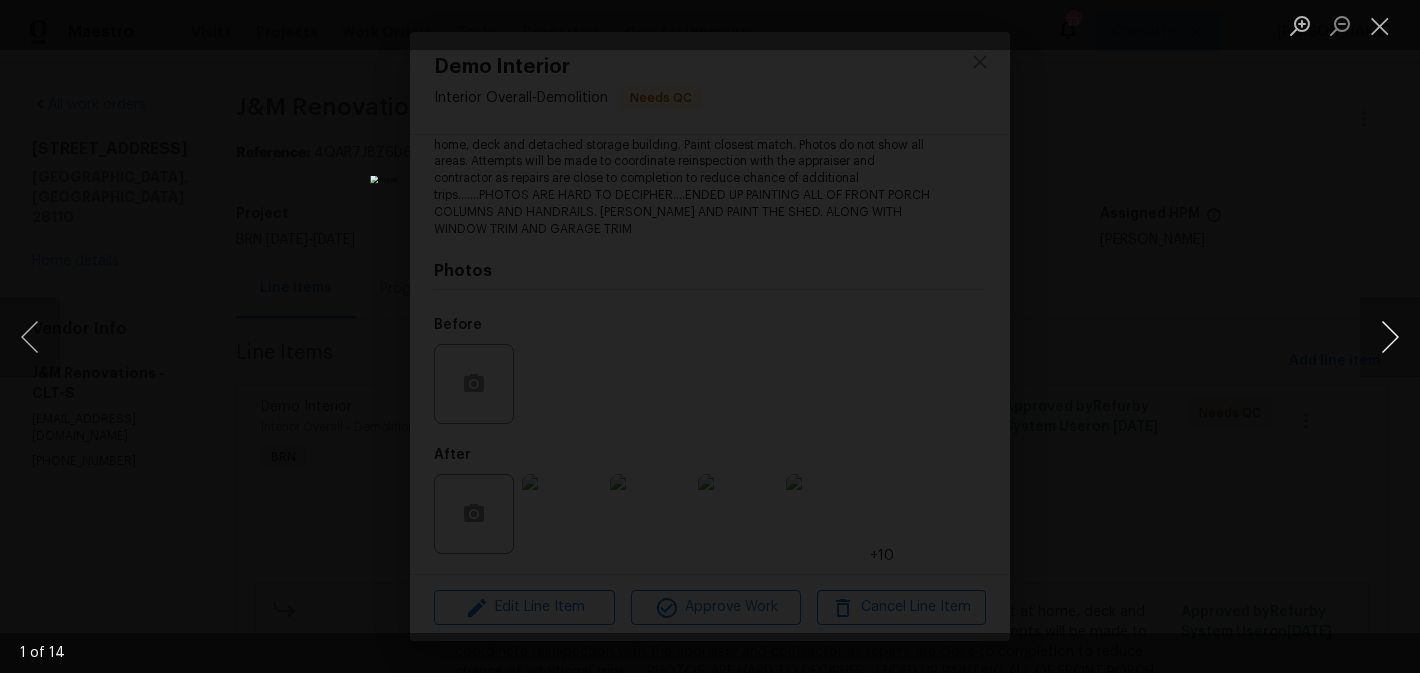 click at bounding box center (1390, 337) 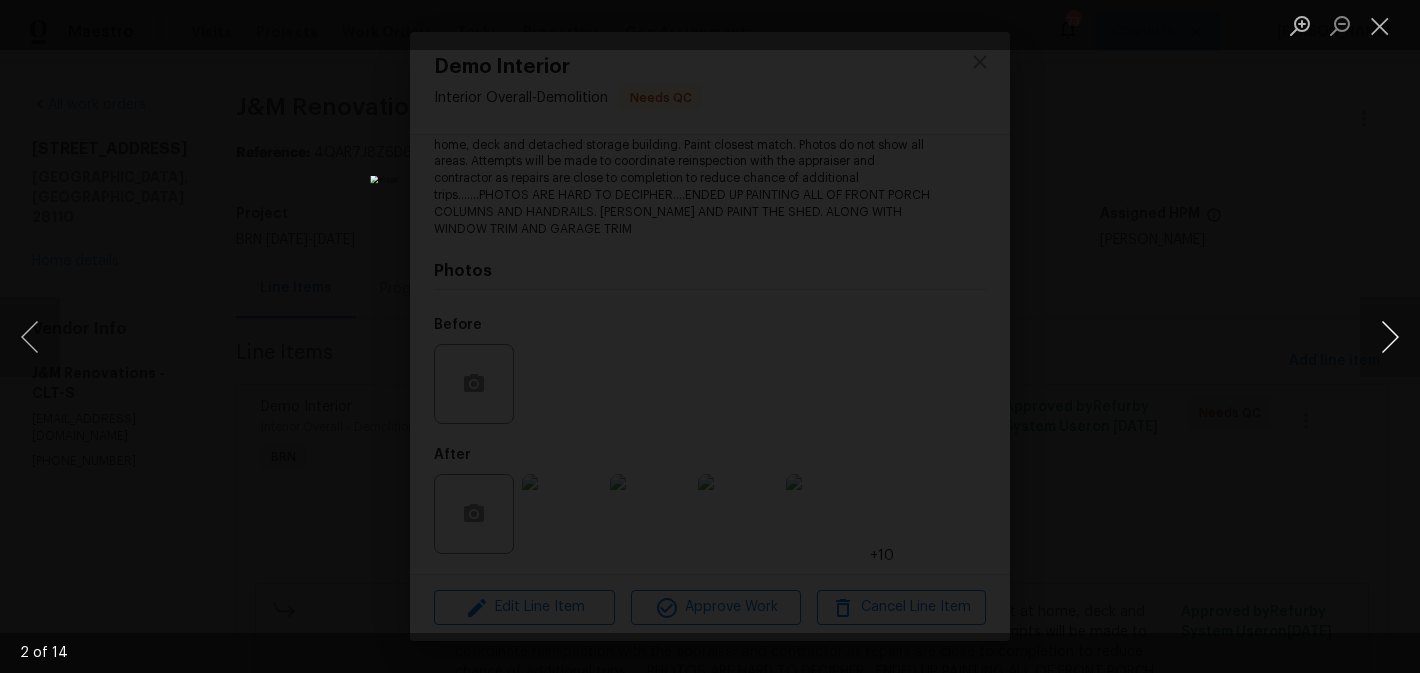 click at bounding box center (1390, 337) 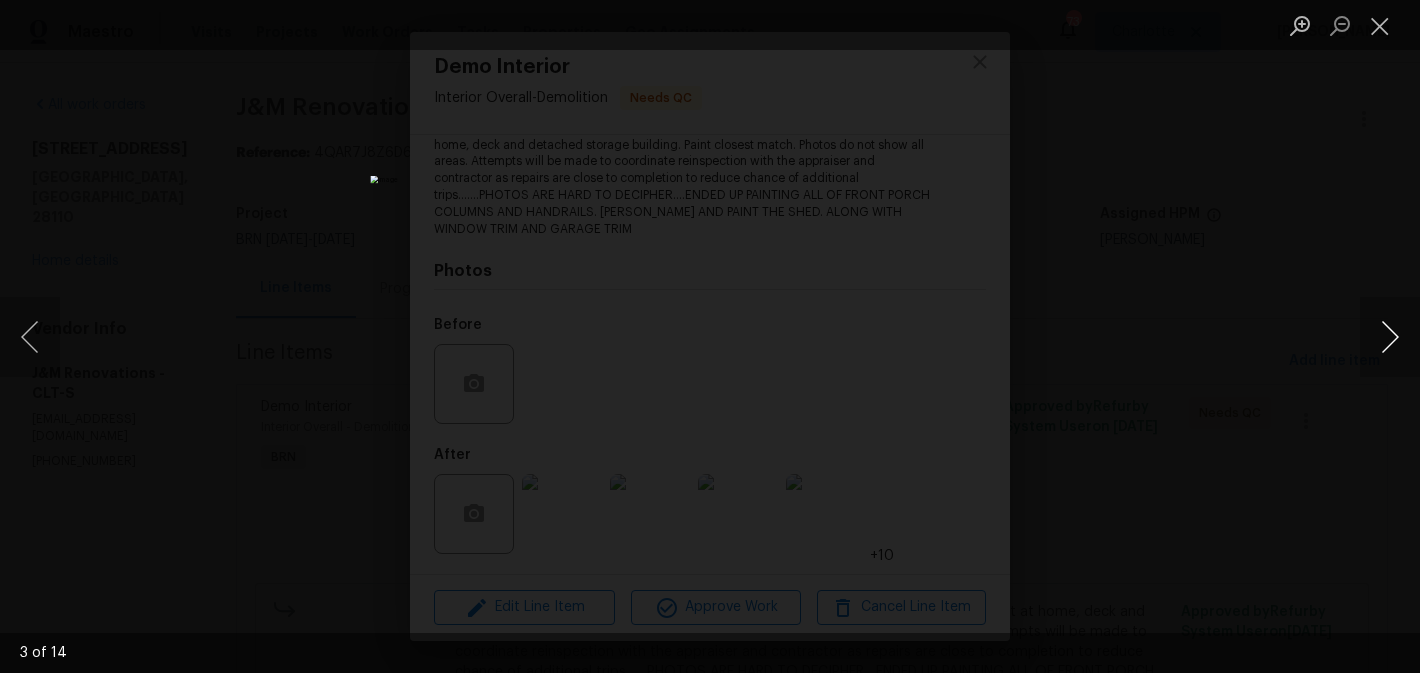 click at bounding box center (1390, 337) 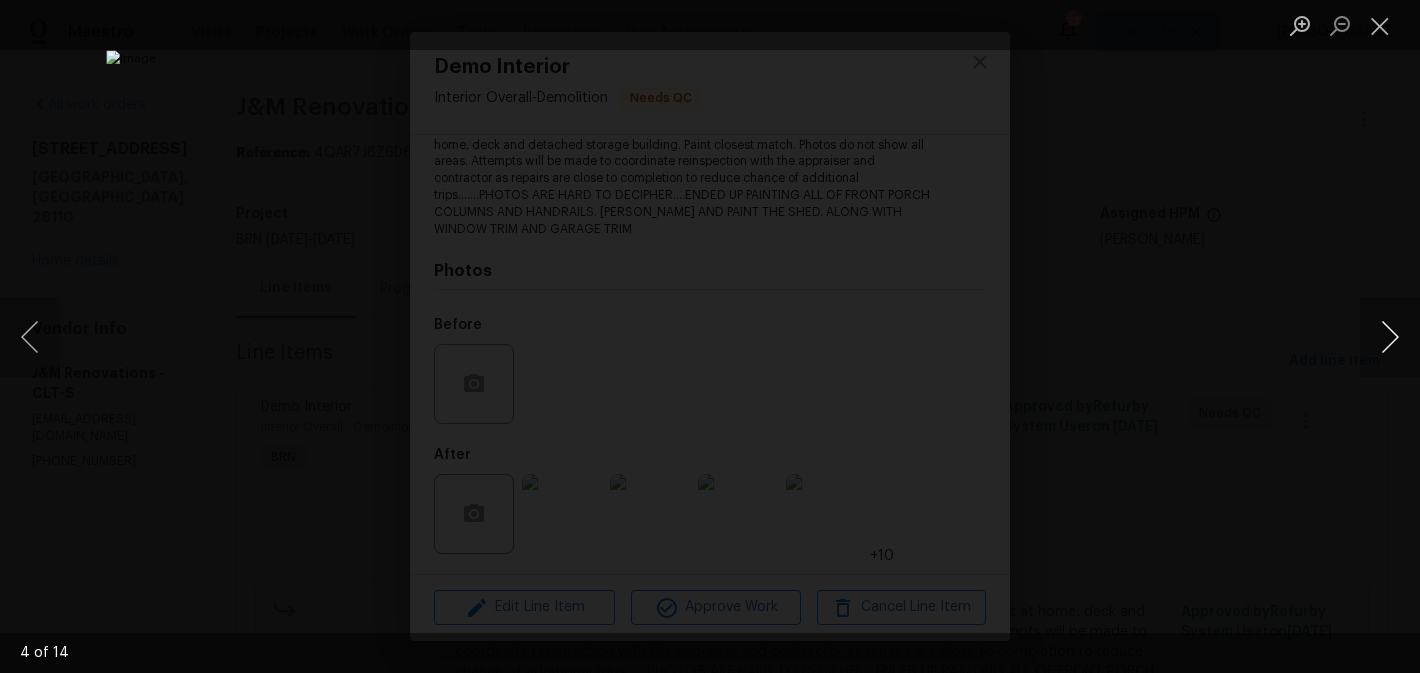 click at bounding box center (1390, 337) 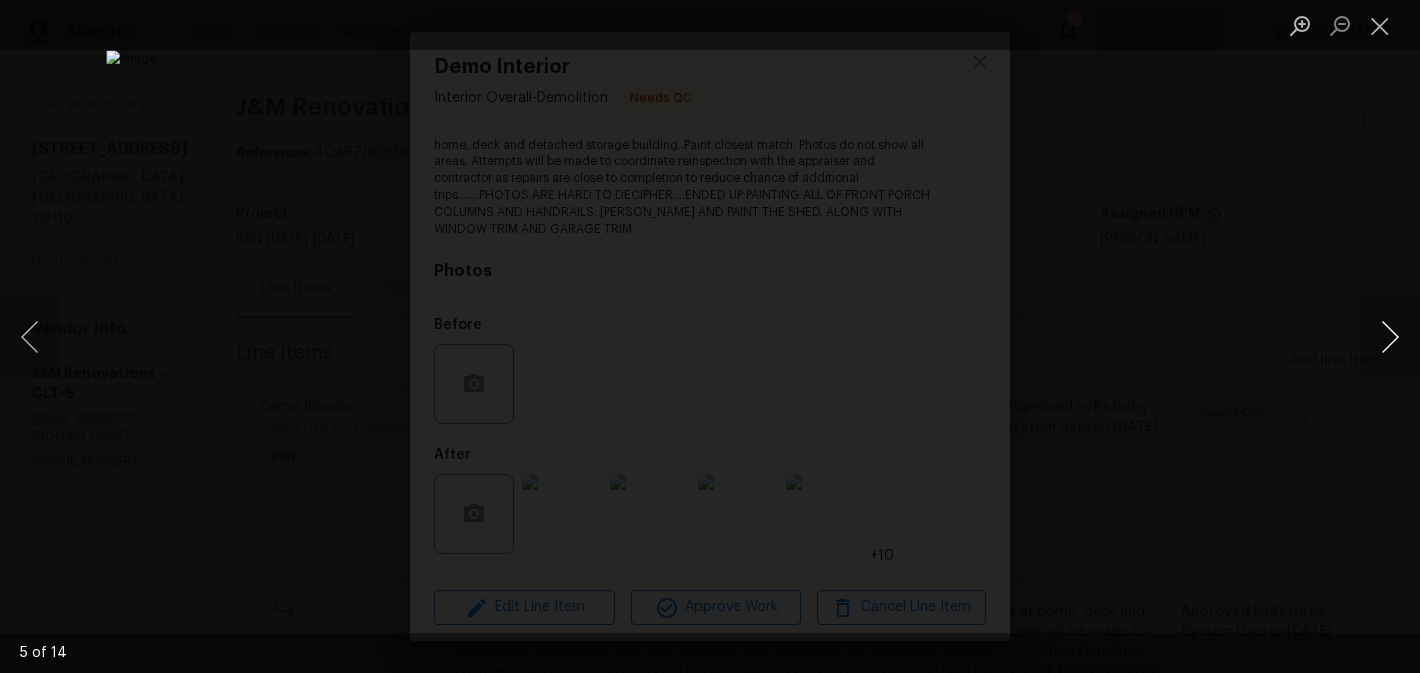 click at bounding box center (1390, 337) 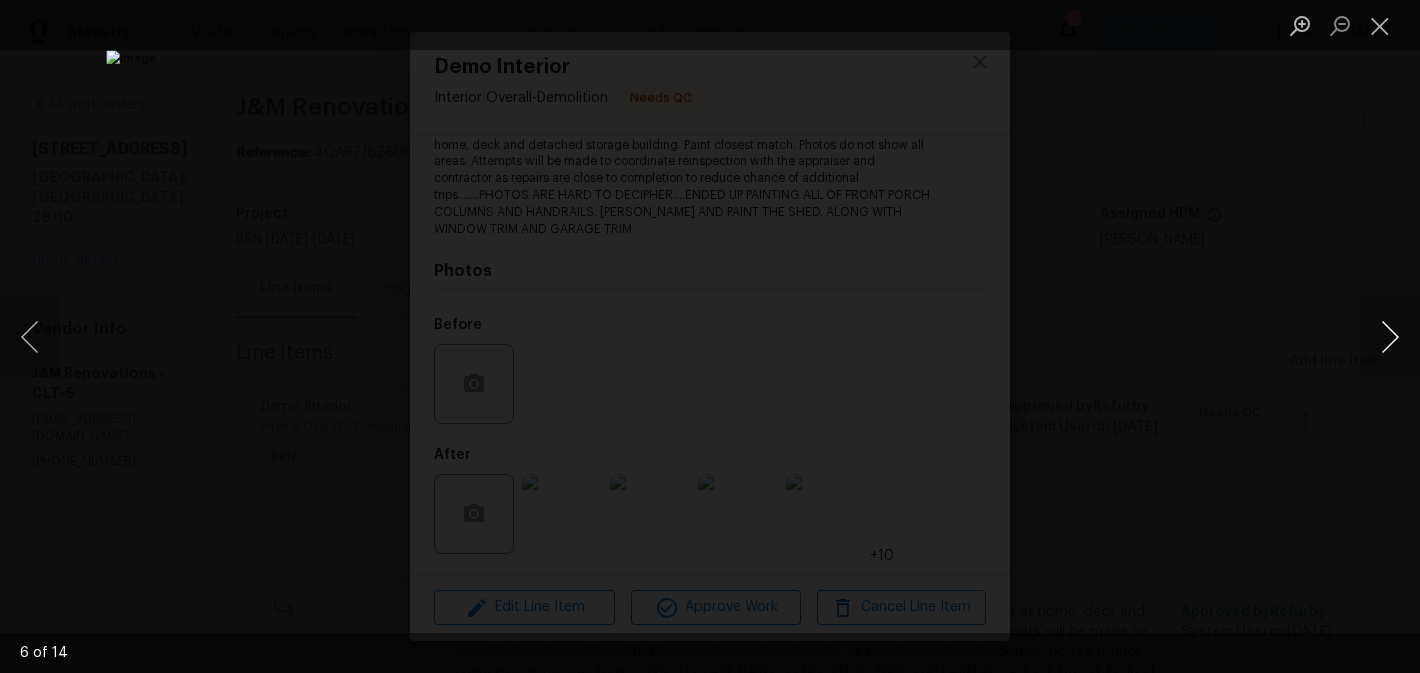click at bounding box center (1390, 337) 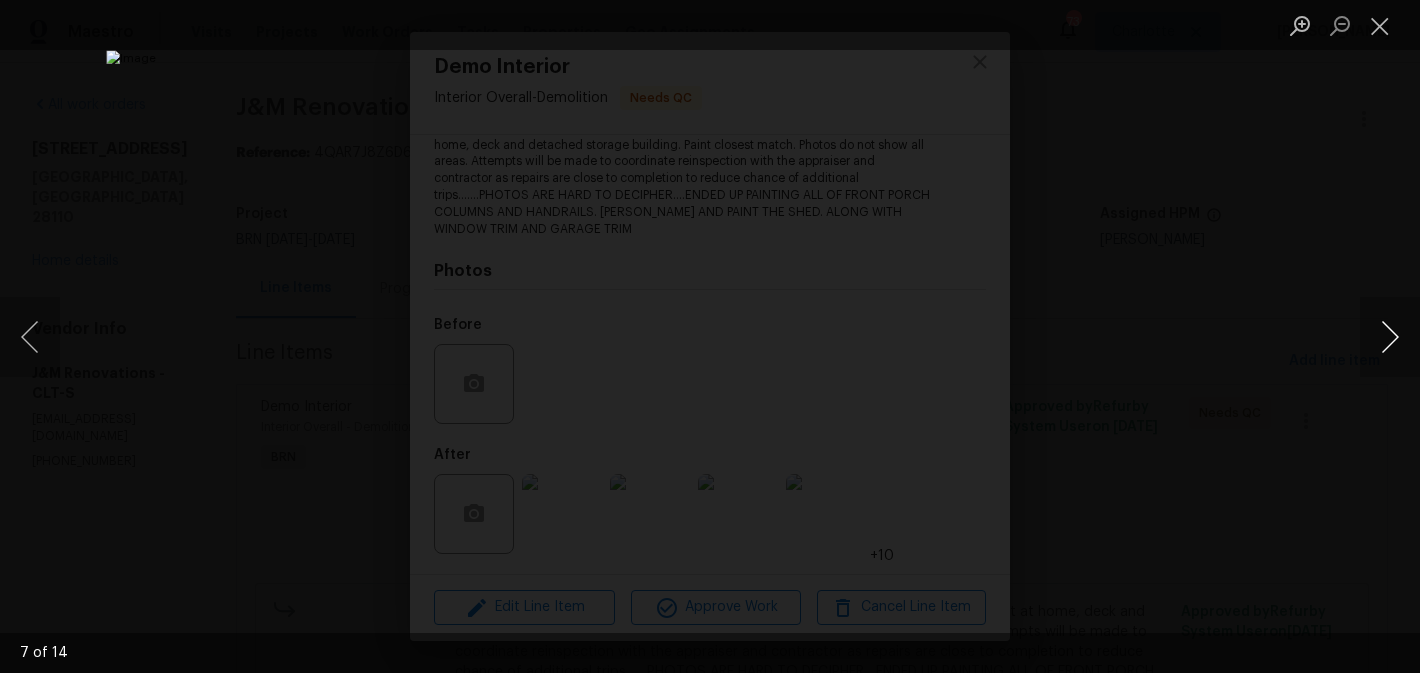 click at bounding box center (1390, 337) 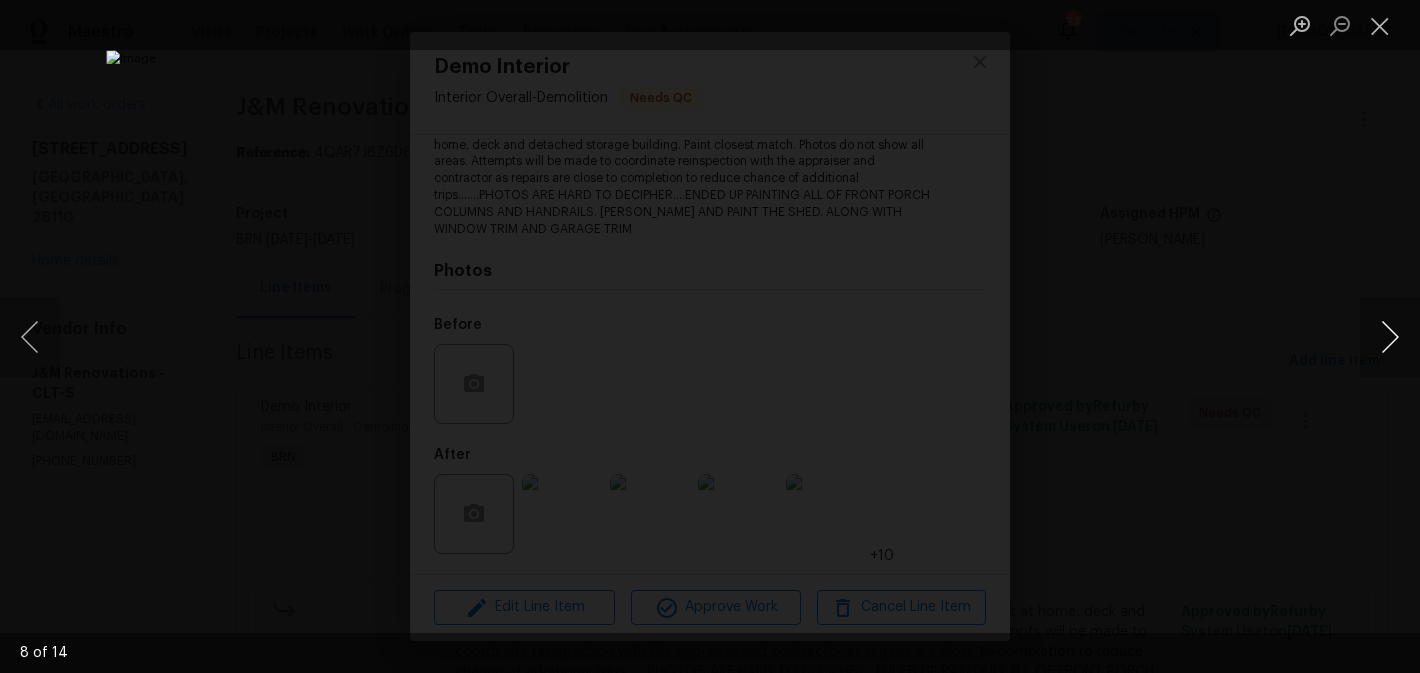 click at bounding box center [1390, 337] 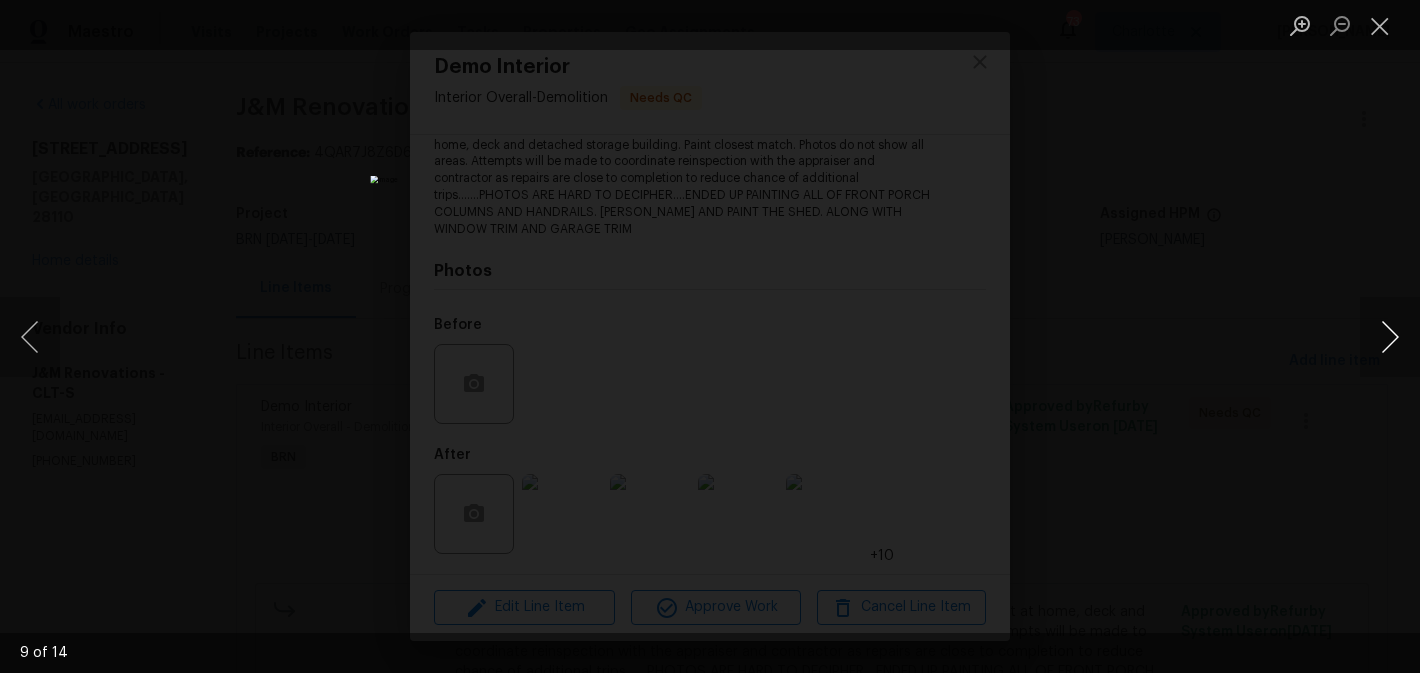 click at bounding box center [1390, 337] 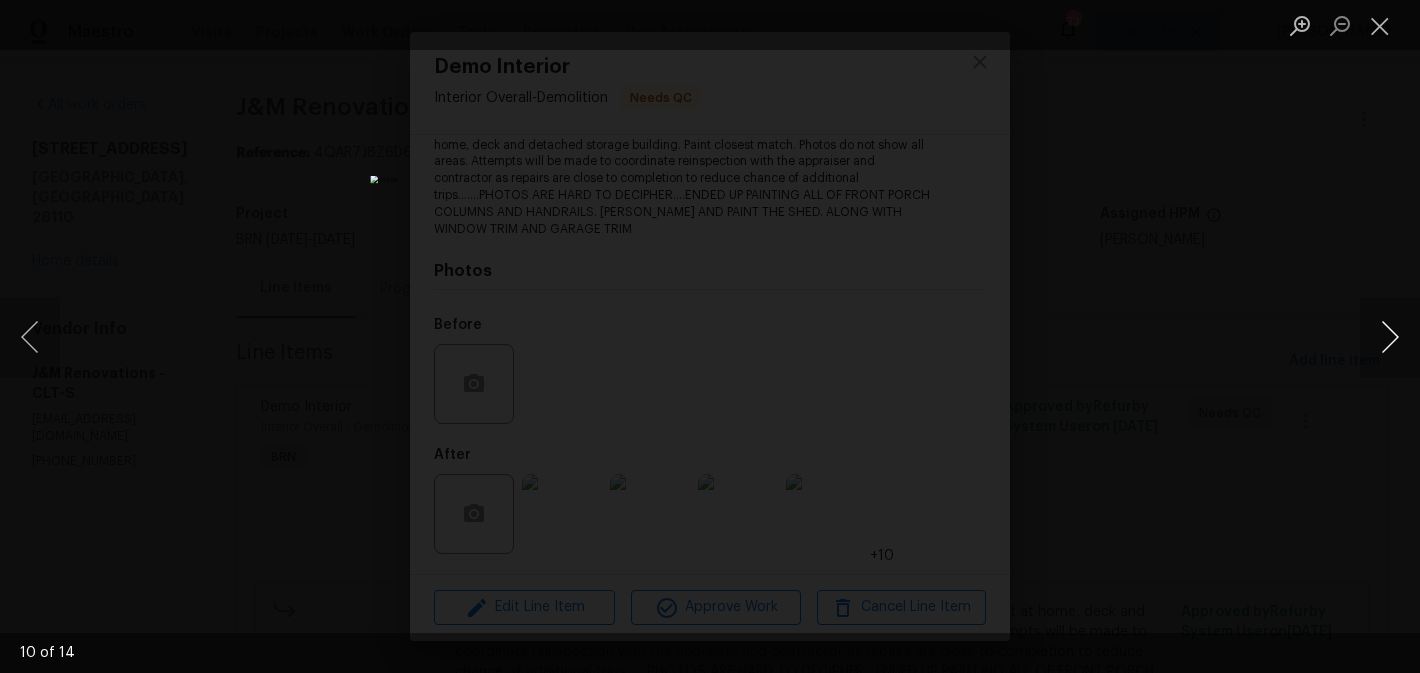 click at bounding box center [1390, 337] 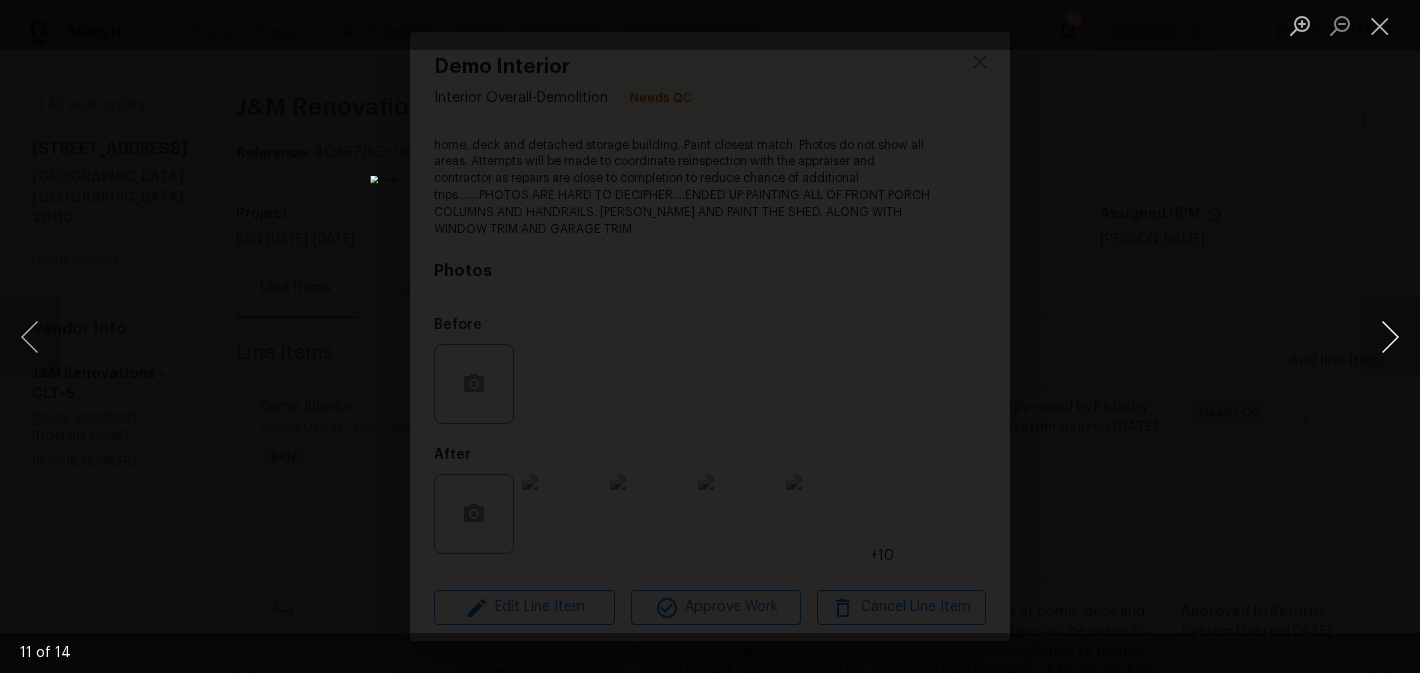click at bounding box center (1390, 337) 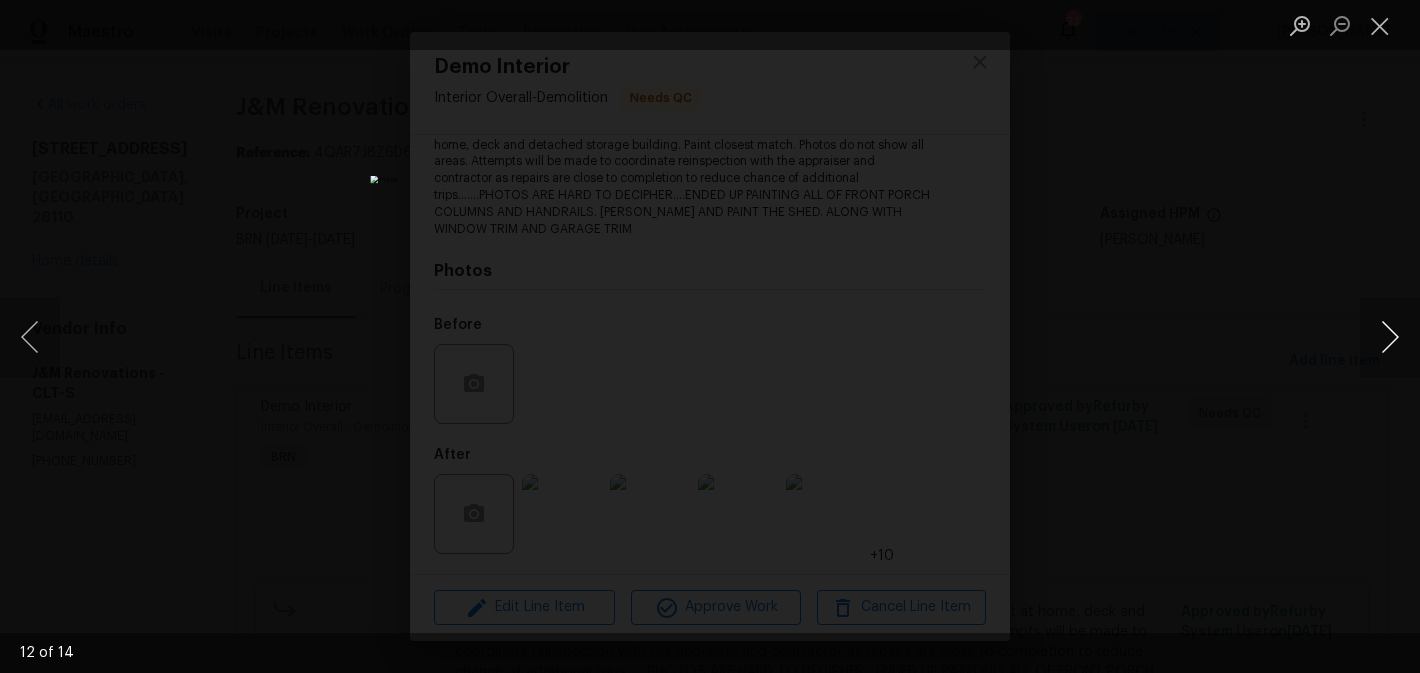 click at bounding box center [1390, 337] 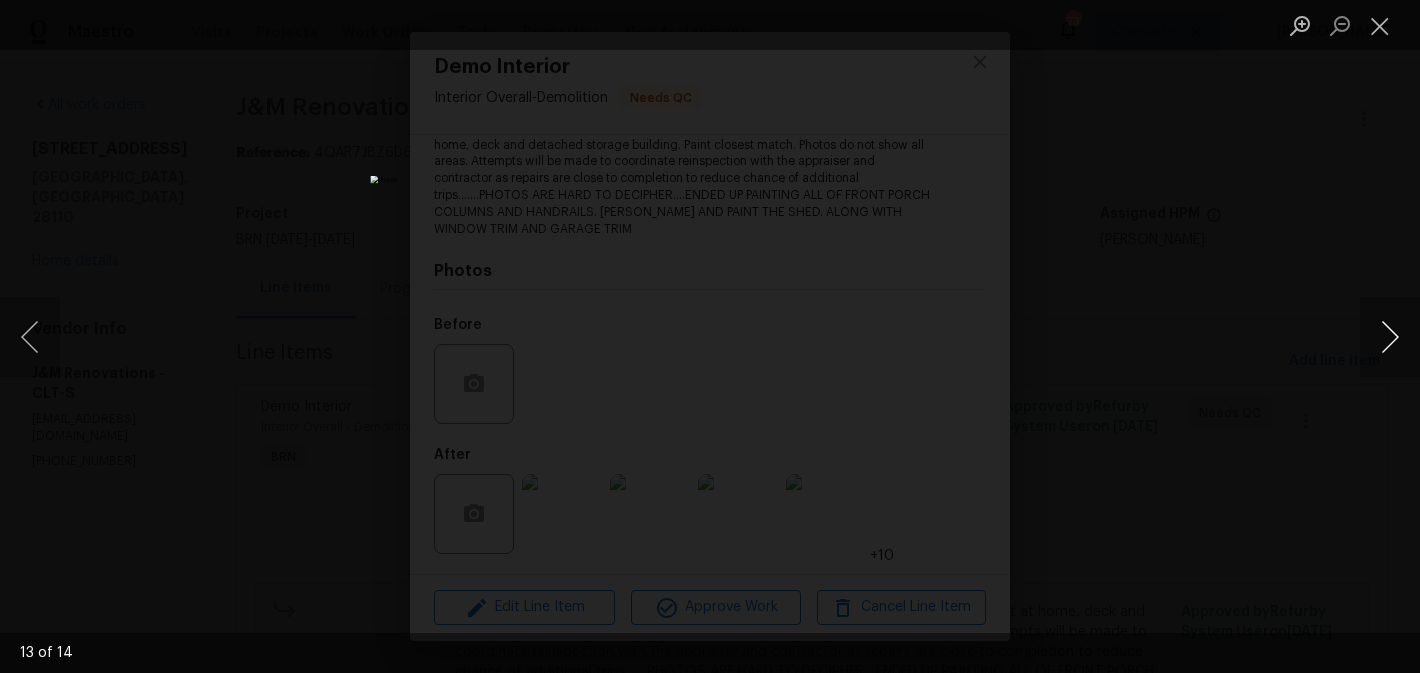 click at bounding box center [1390, 337] 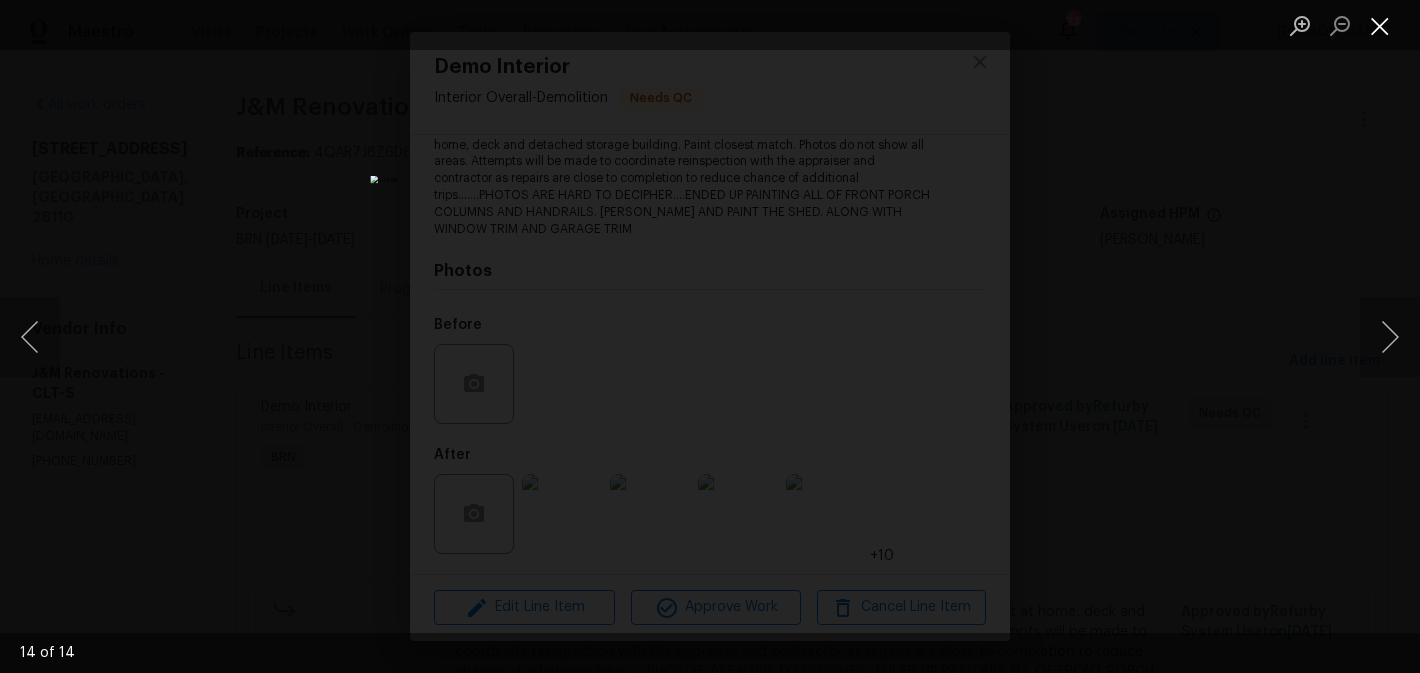 click at bounding box center [1380, 25] 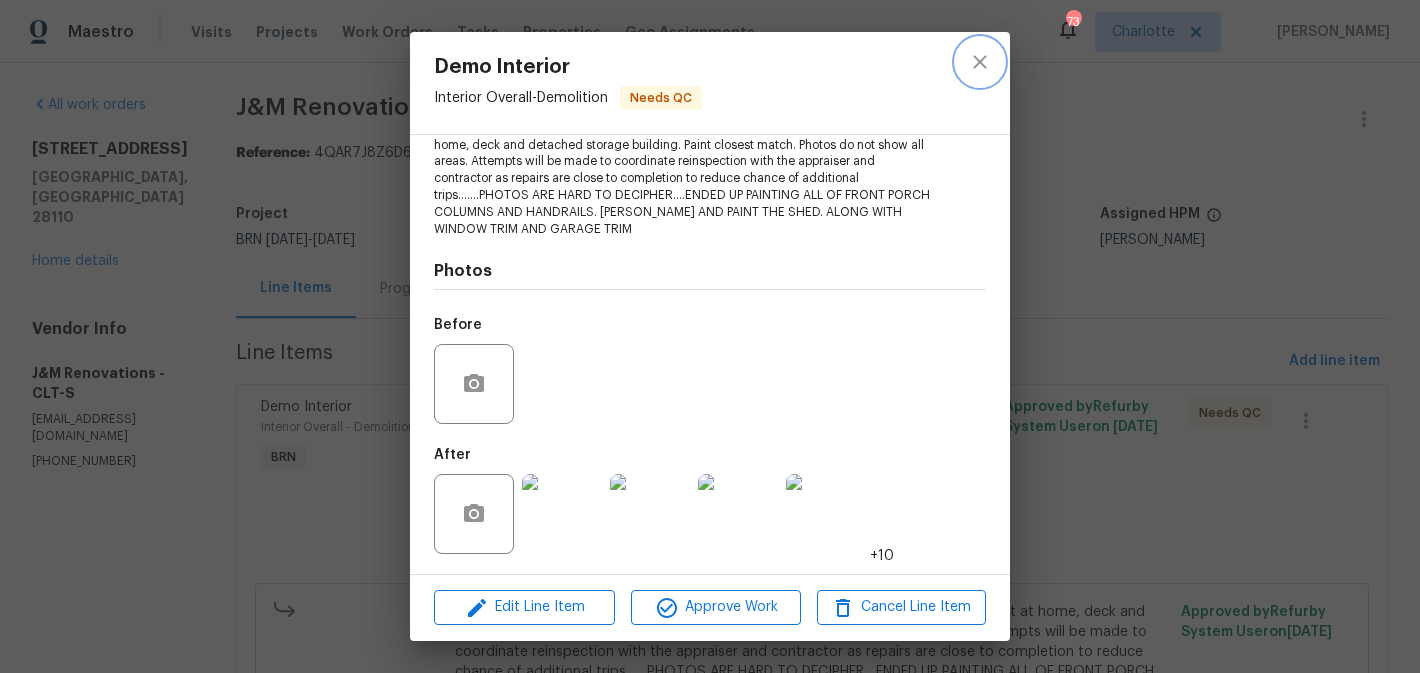 click 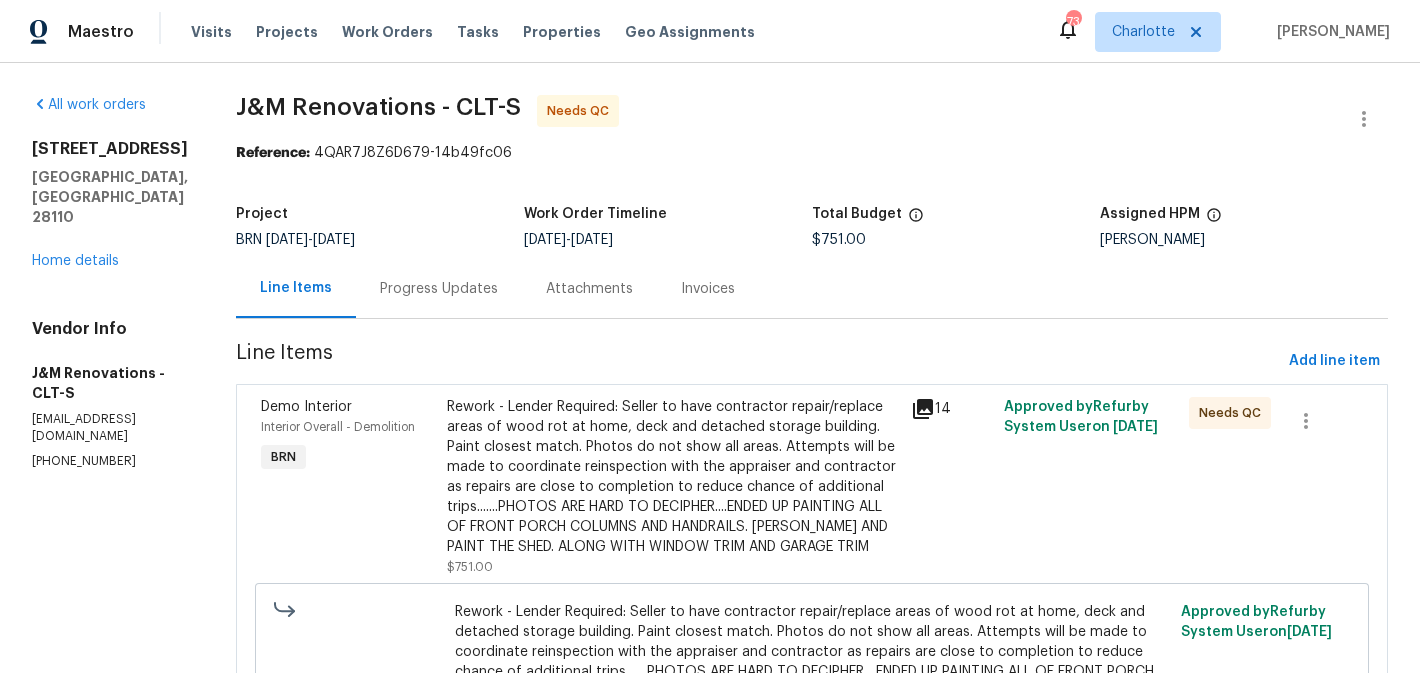 click on "Rework - Lender Required: Seller to have contractor repair/replace areas of wood rot at home, deck and detached storage building. Paint closest match. Photos do not show all areas. Attempts will be made to coordinate reinspection with the appraiser and contractor as repairs are close to completion to reduce chance of additional trips.......PHOTOS ARE HARD TO DECIPHER....ENDED UP PAINTING ALL OF FRONT PORCH COLUMNS AND HANDRAILS. [PERSON_NAME] AND PAINT THE SHED. ALONG WITH WINDOW TRIM AND GARAGE TRIM" at bounding box center [673, 477] 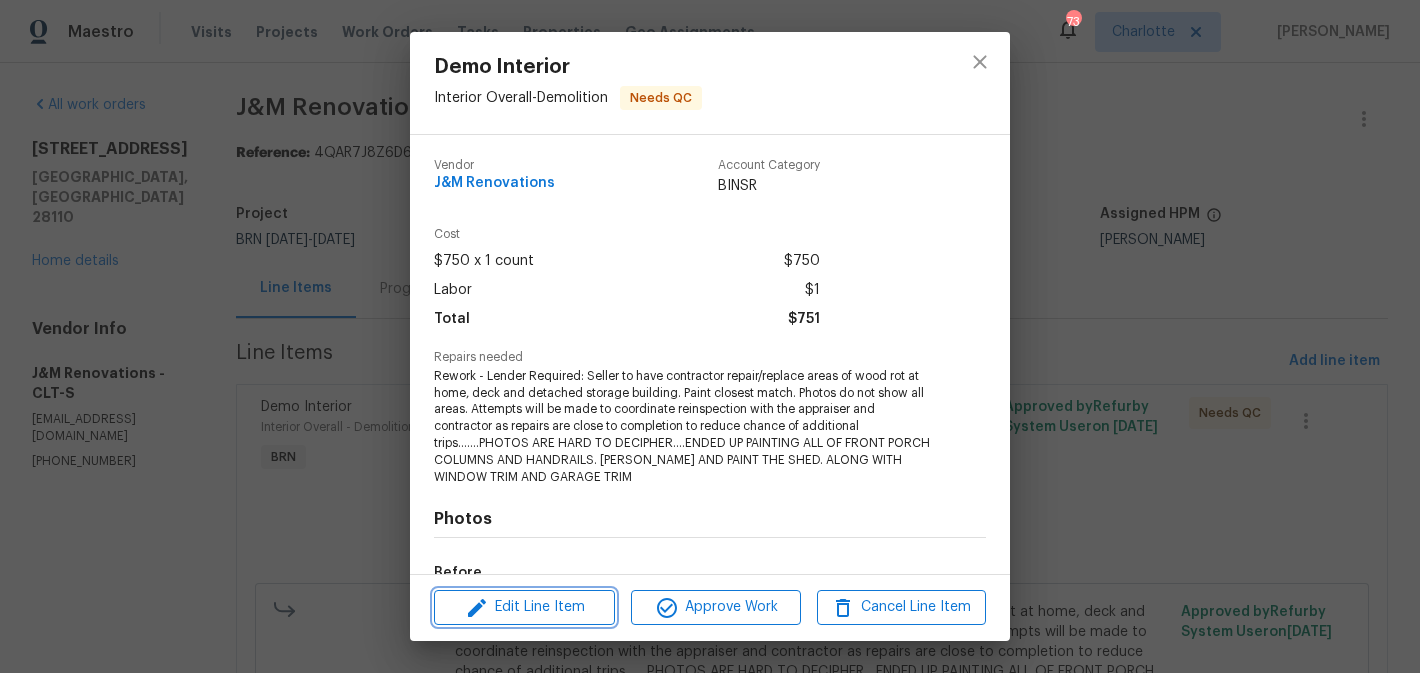 click on "Edit Line Item" at bounding box center [524, 607] 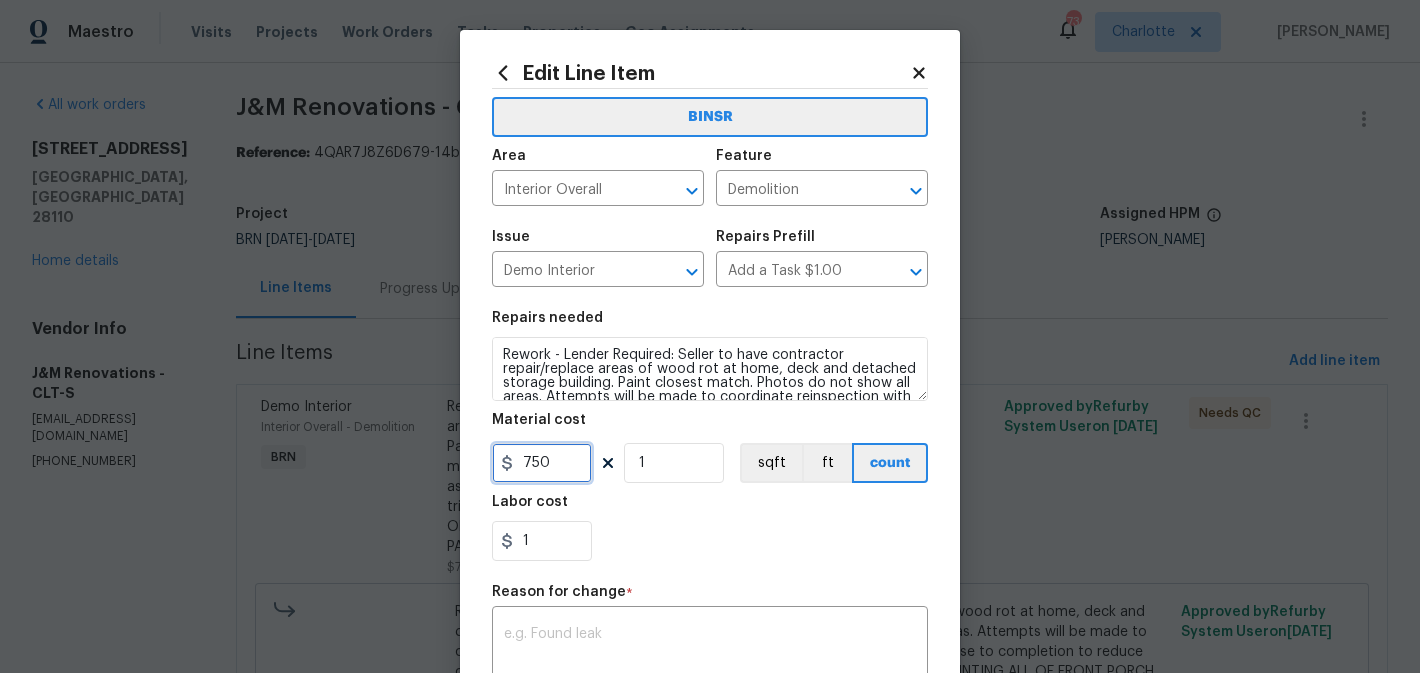 click on "750" at bounding box center (542, 463) 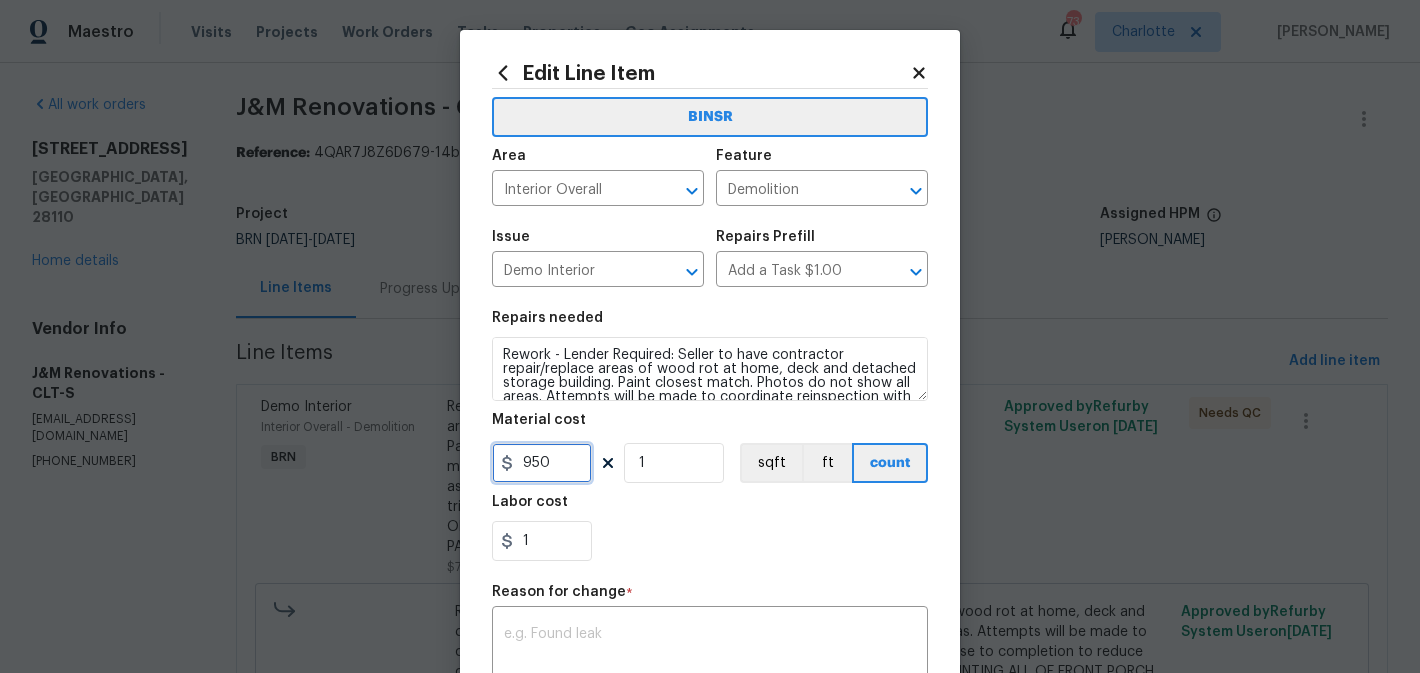 click on "950" at bounding box center (542, 463) 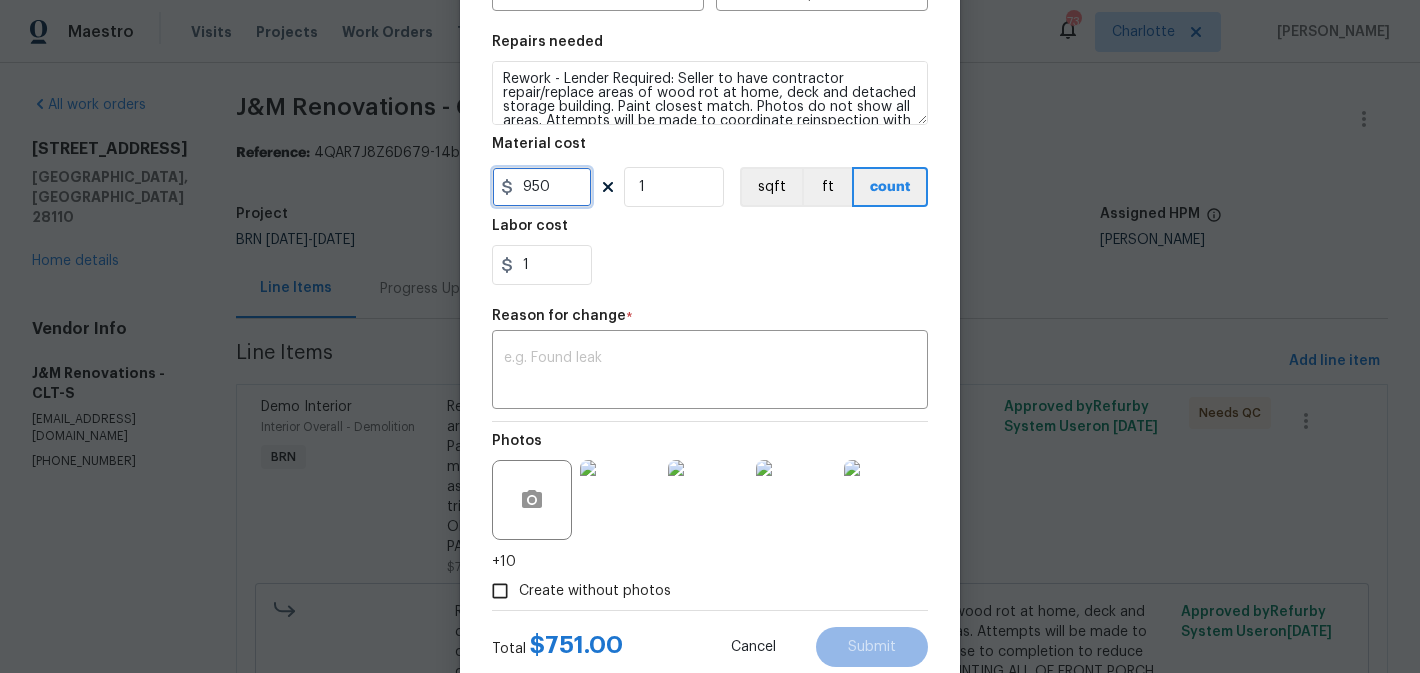 scroll, scrollTop: 333, scrollLeft: 0, axis: vertical 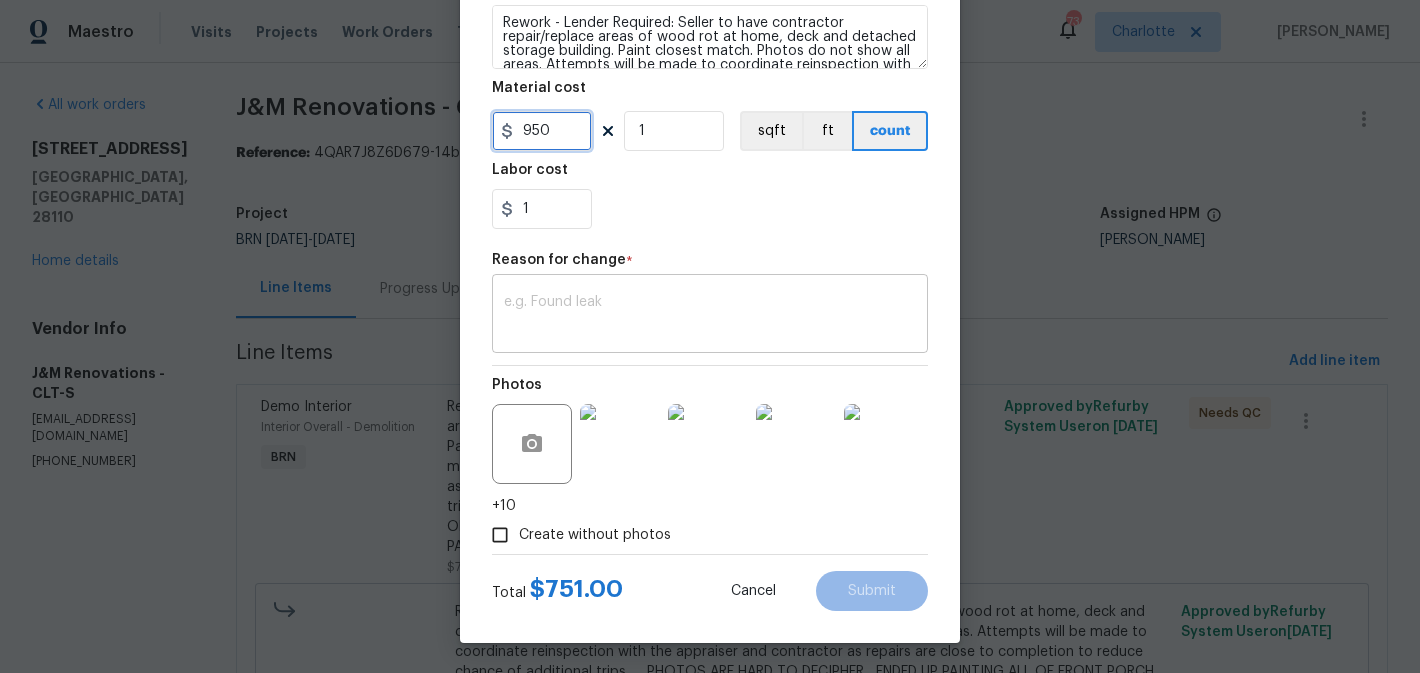 type on "950" 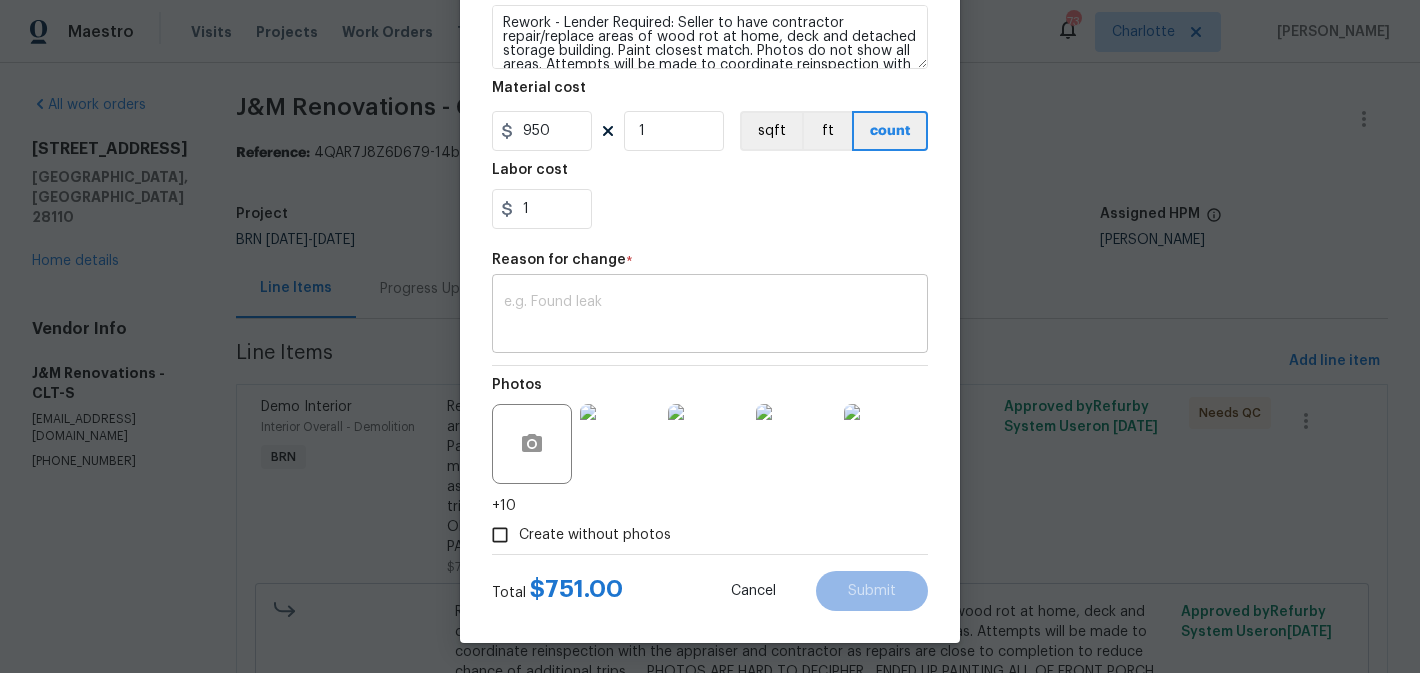 click at bounding box center [710, 316] 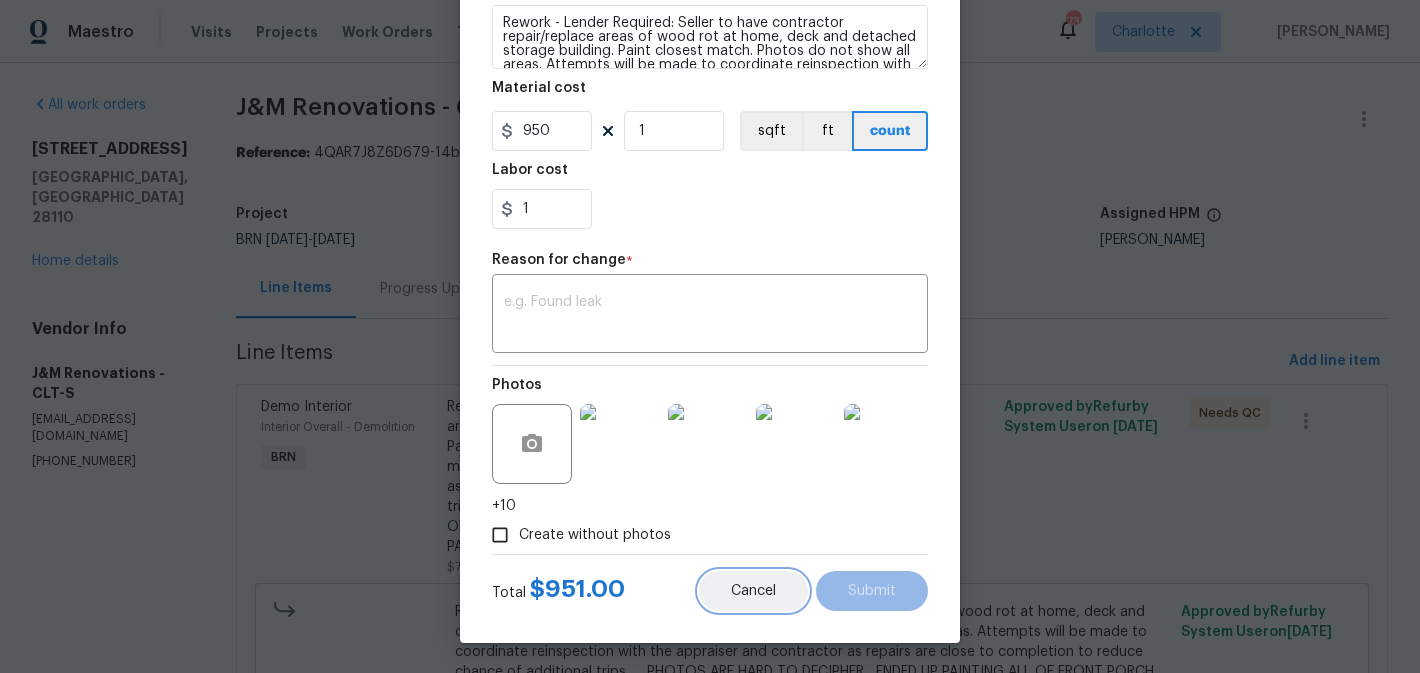 click on "Cancel" at bounding box center [753, 591] 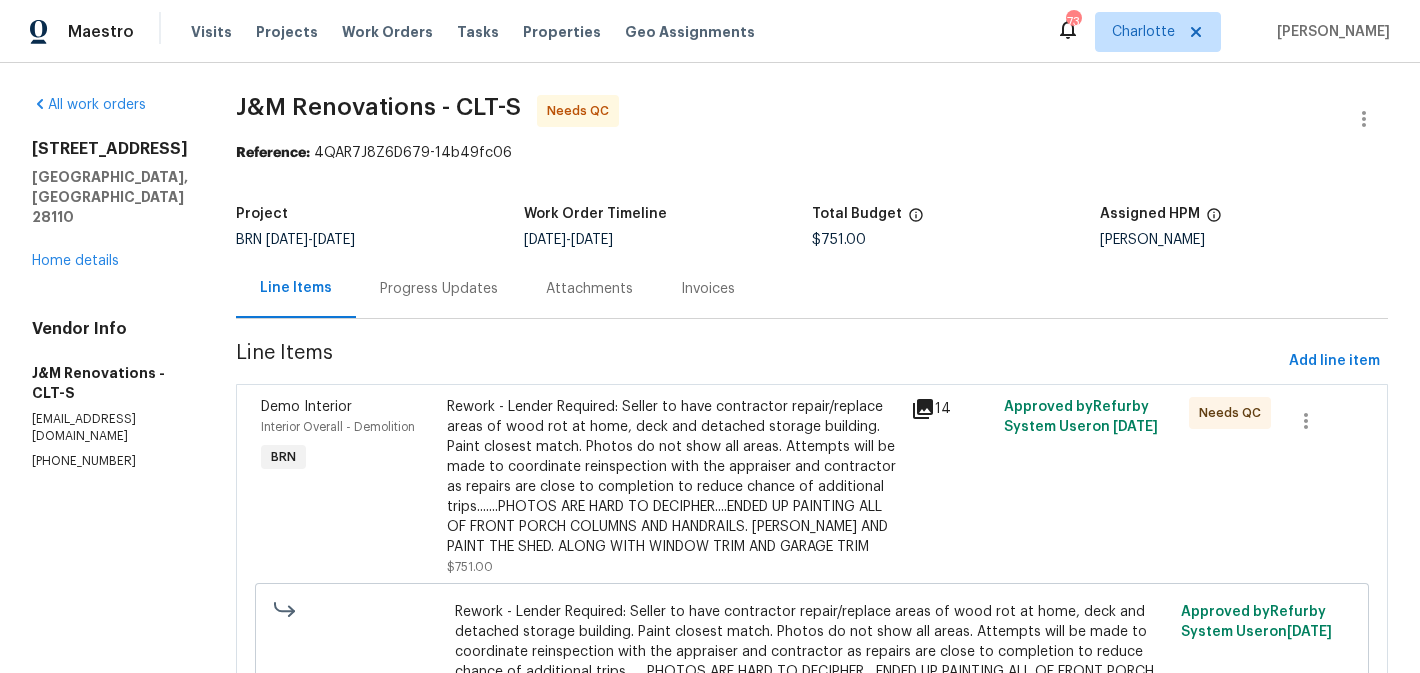 scroll, scrollTop: 0, scrollLeft: 0, axis: both 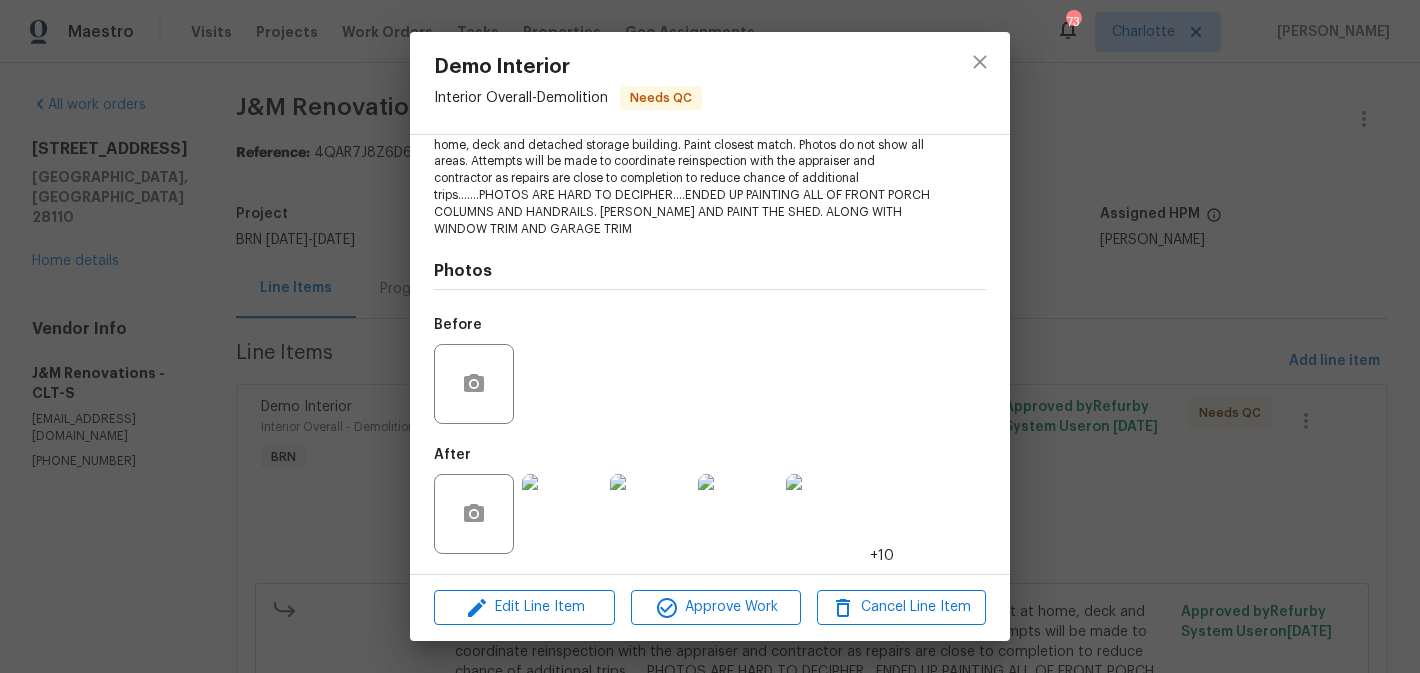 click on "Edit Line Item  Approve Work  Cancel Line Item" at bounding box center [710, 607] 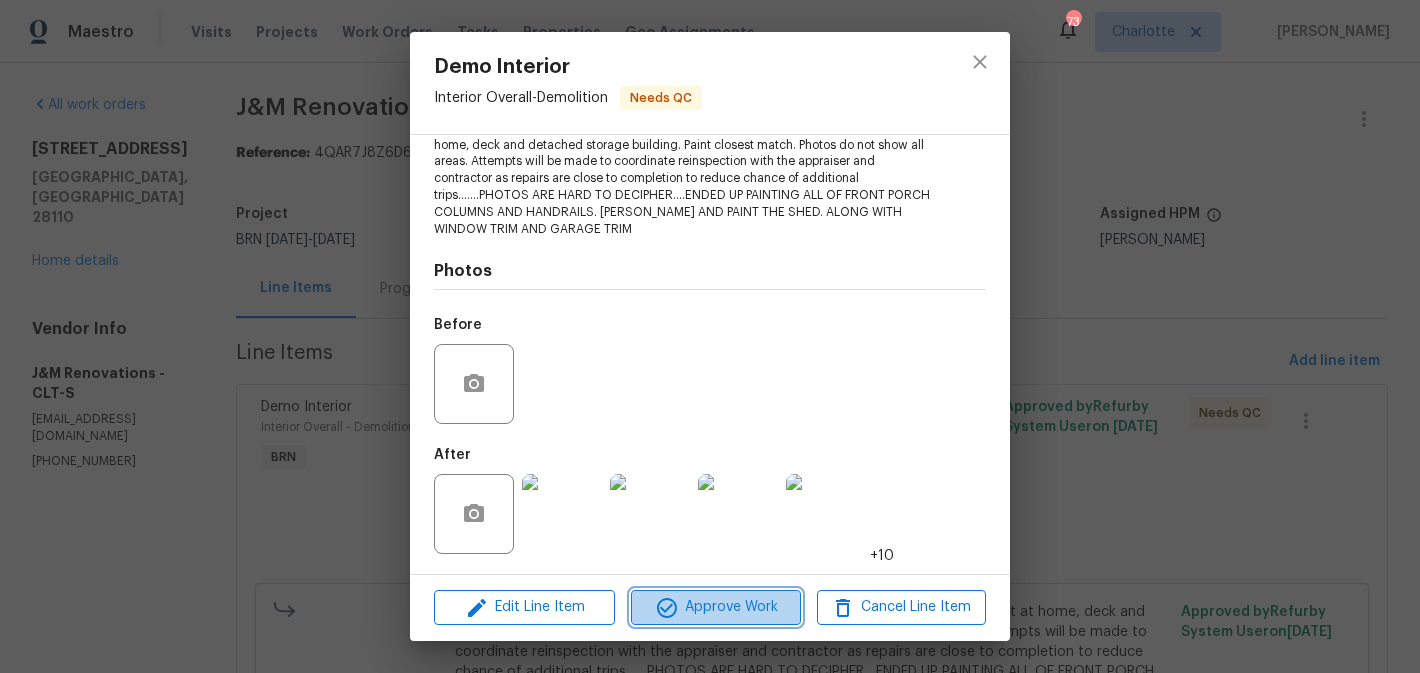 click on "Approve Work" at bounding box center (715, 607) 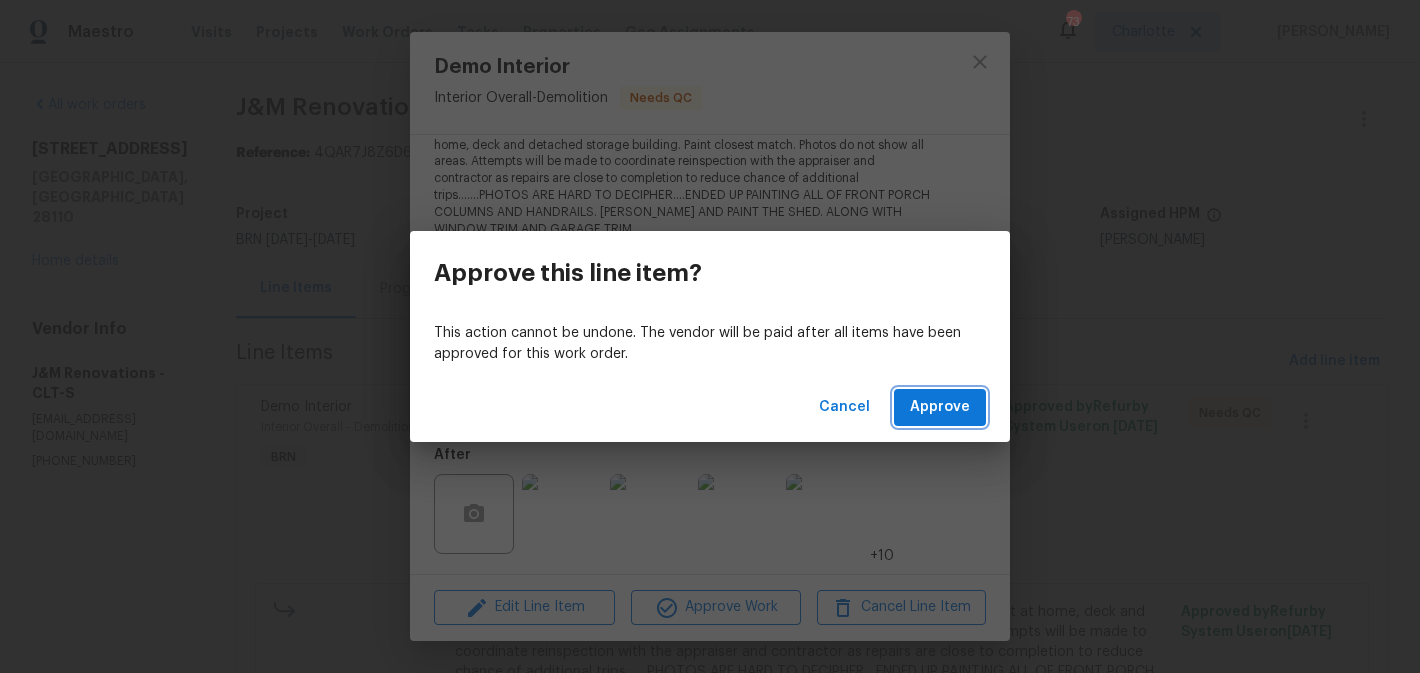 click on "Approve" at bounding box center [940, 407] 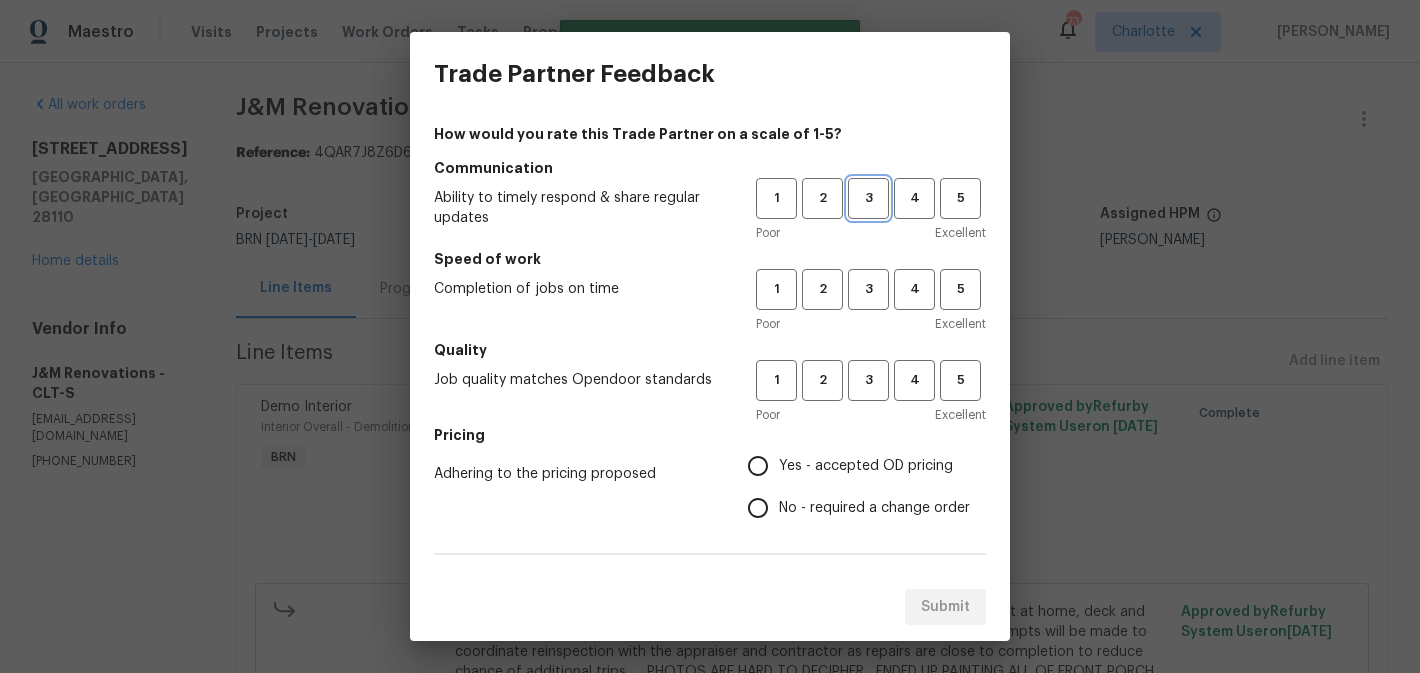 click on "3" at bounding box center [868, 198] 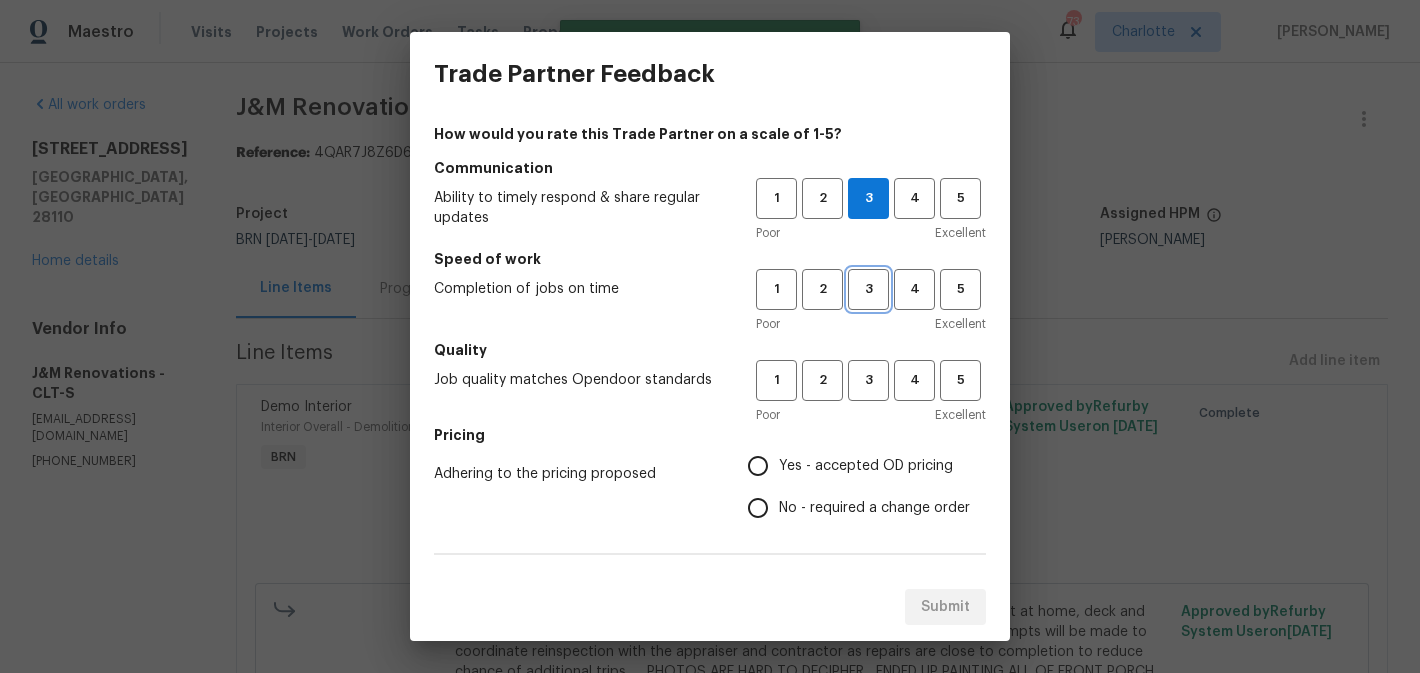click on "3" at bounding box center (868, 289) 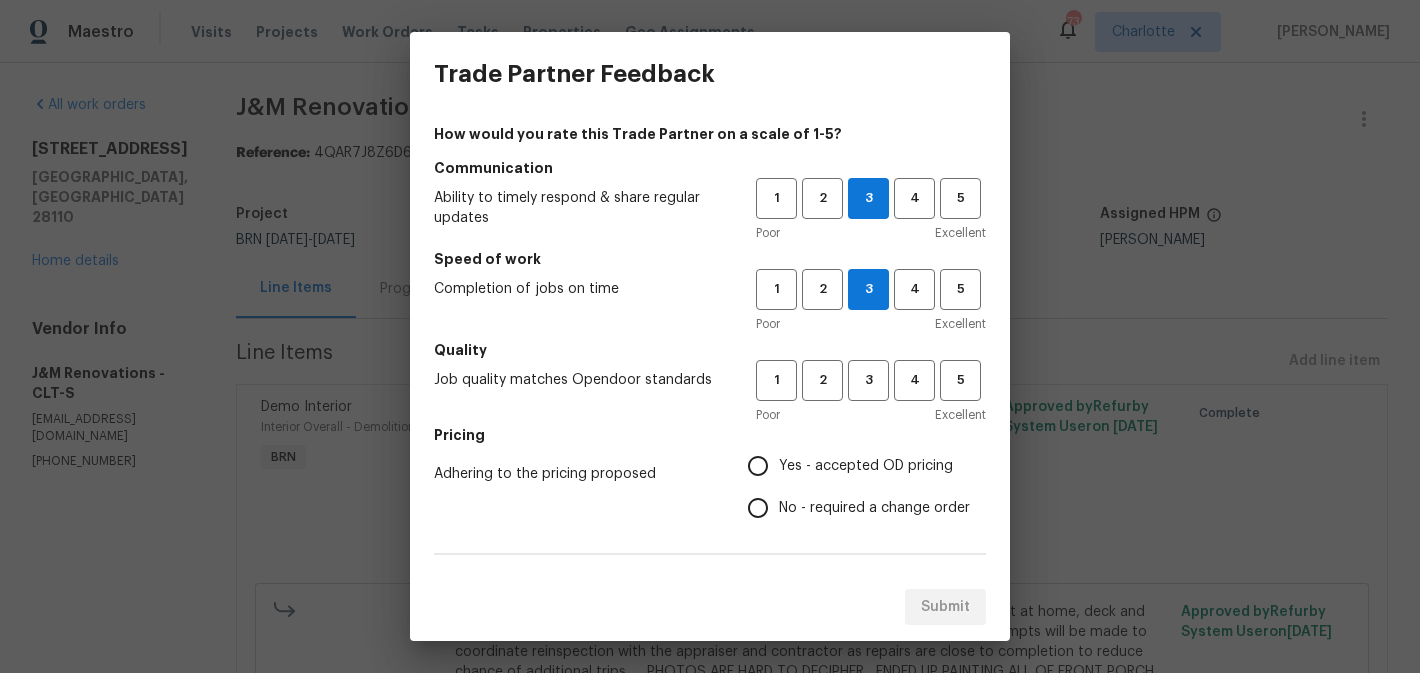 click on "Quality" at bounding box center (710, 350) 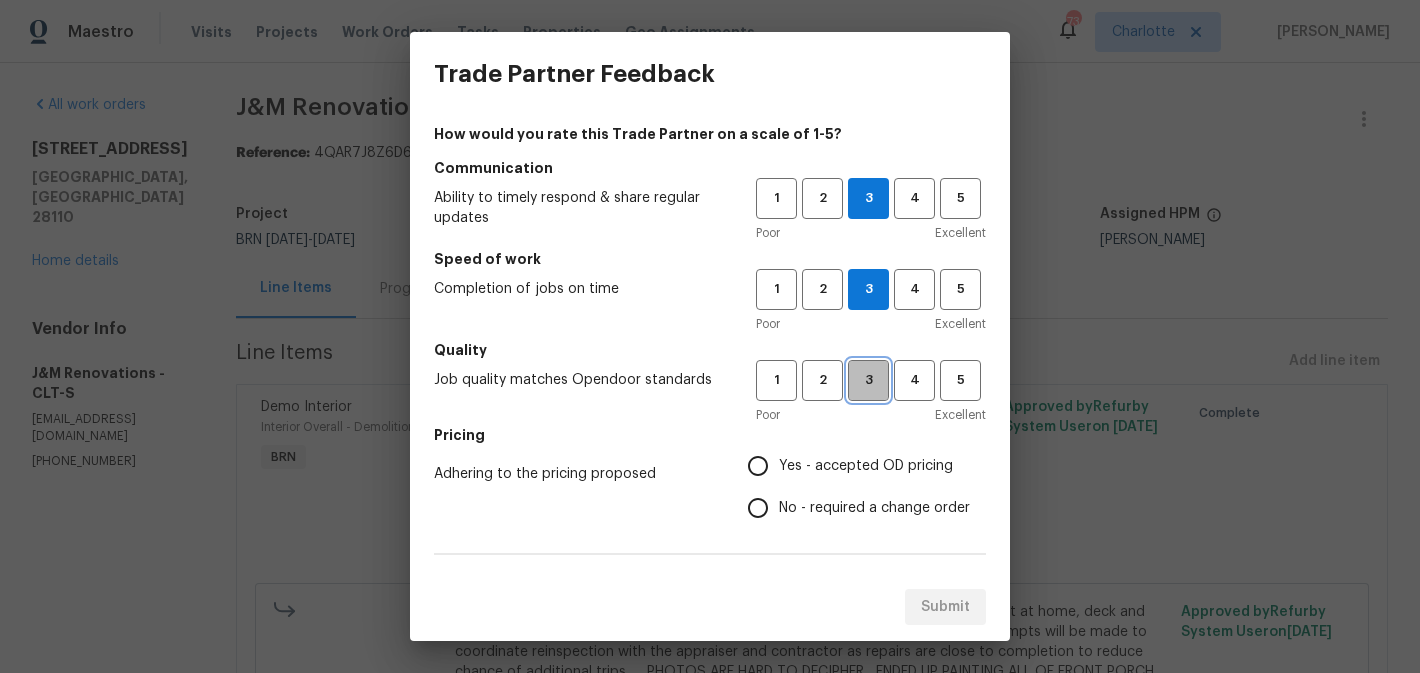 click on "3" at bounding box center [868, 380] 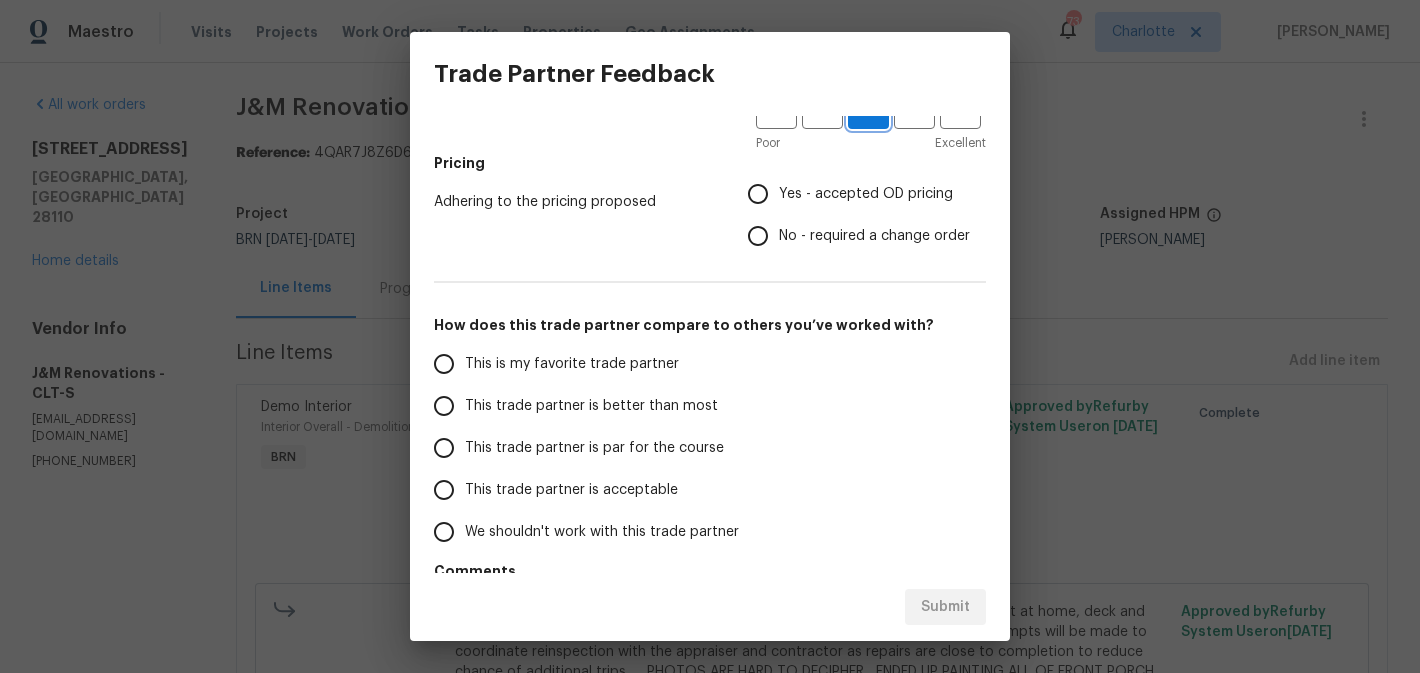 scroll, scrollTop: 274, scrollLeft: 0, axis: vertical 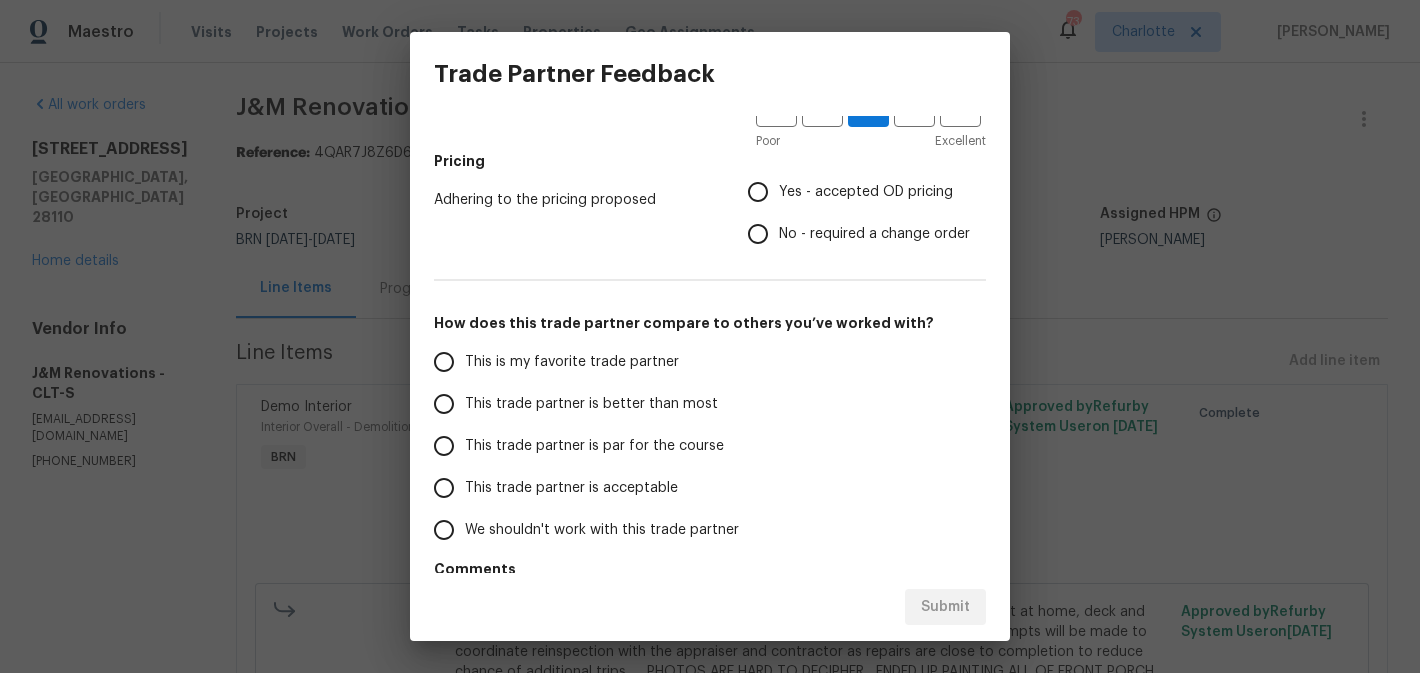 click on "Yes - accepted OD pricing" at bounding box center [758, 192] 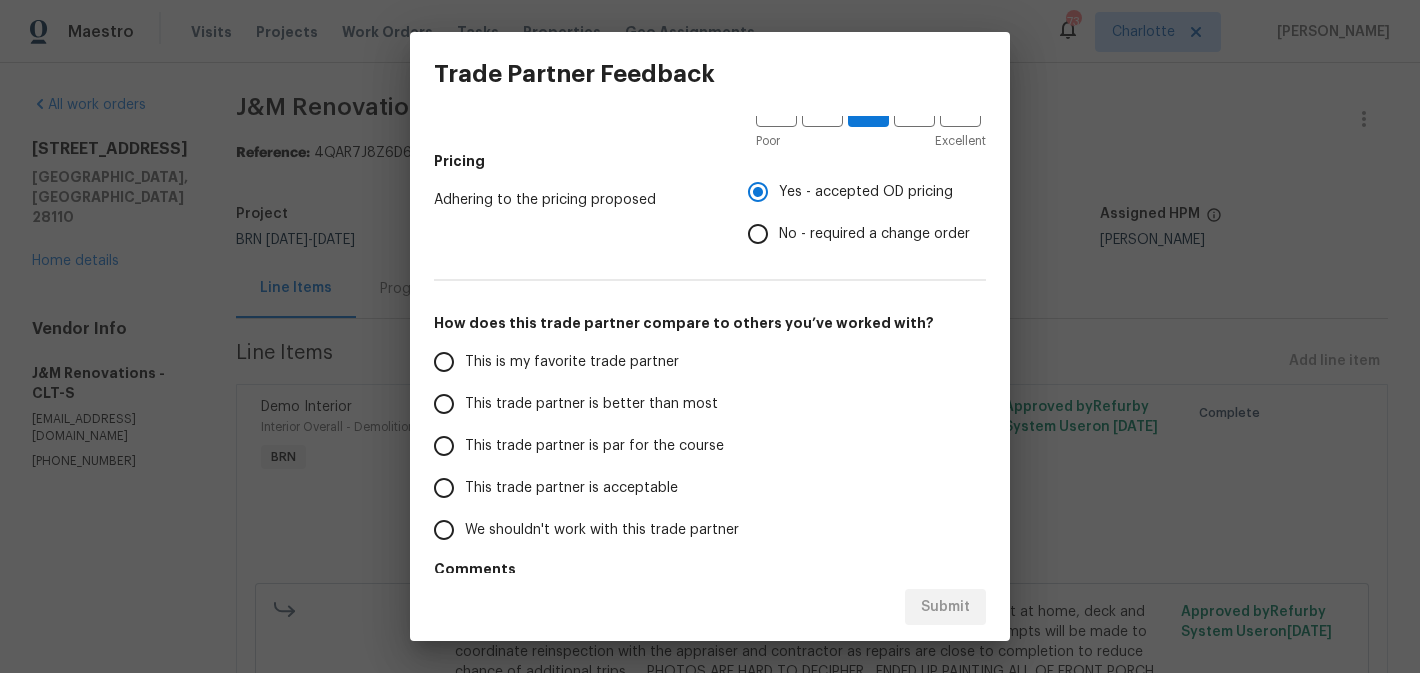 click on "This trade partner is par for the course" at bounding box center (594, 446) 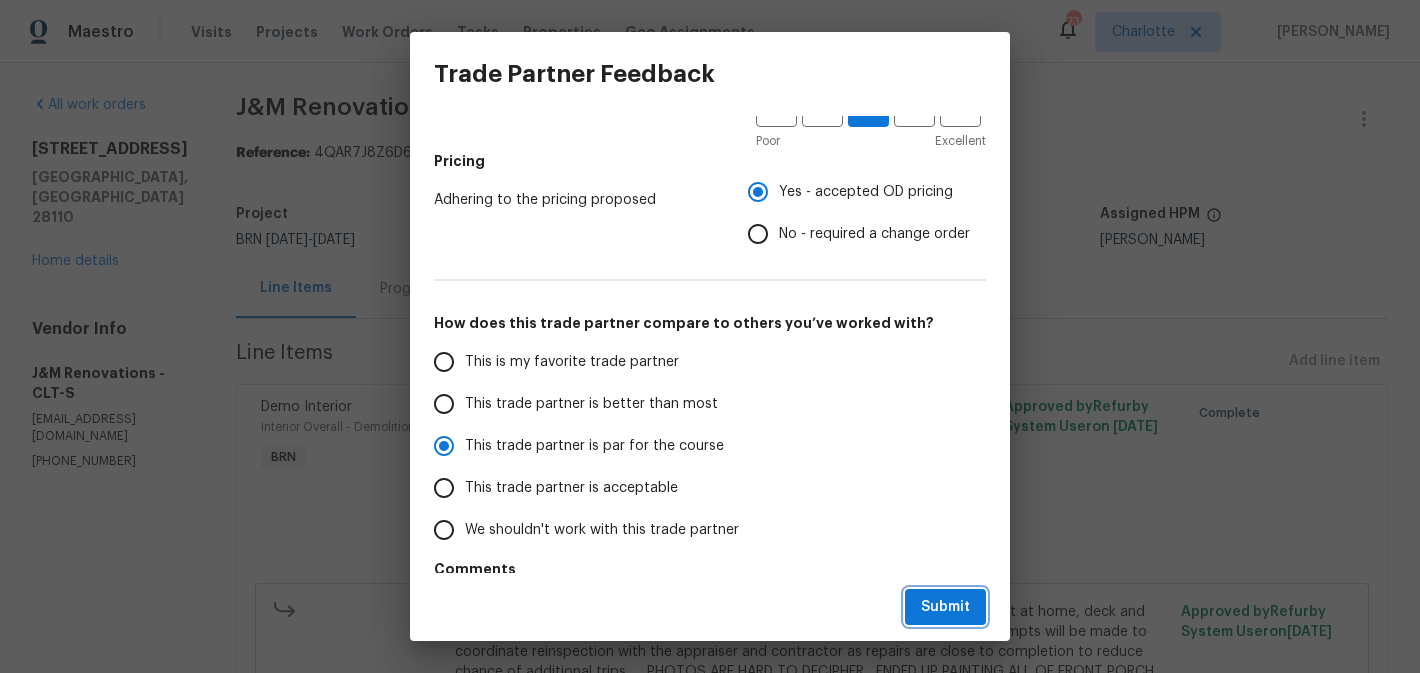 click on "Submit" at bounding box center (945, 607) 